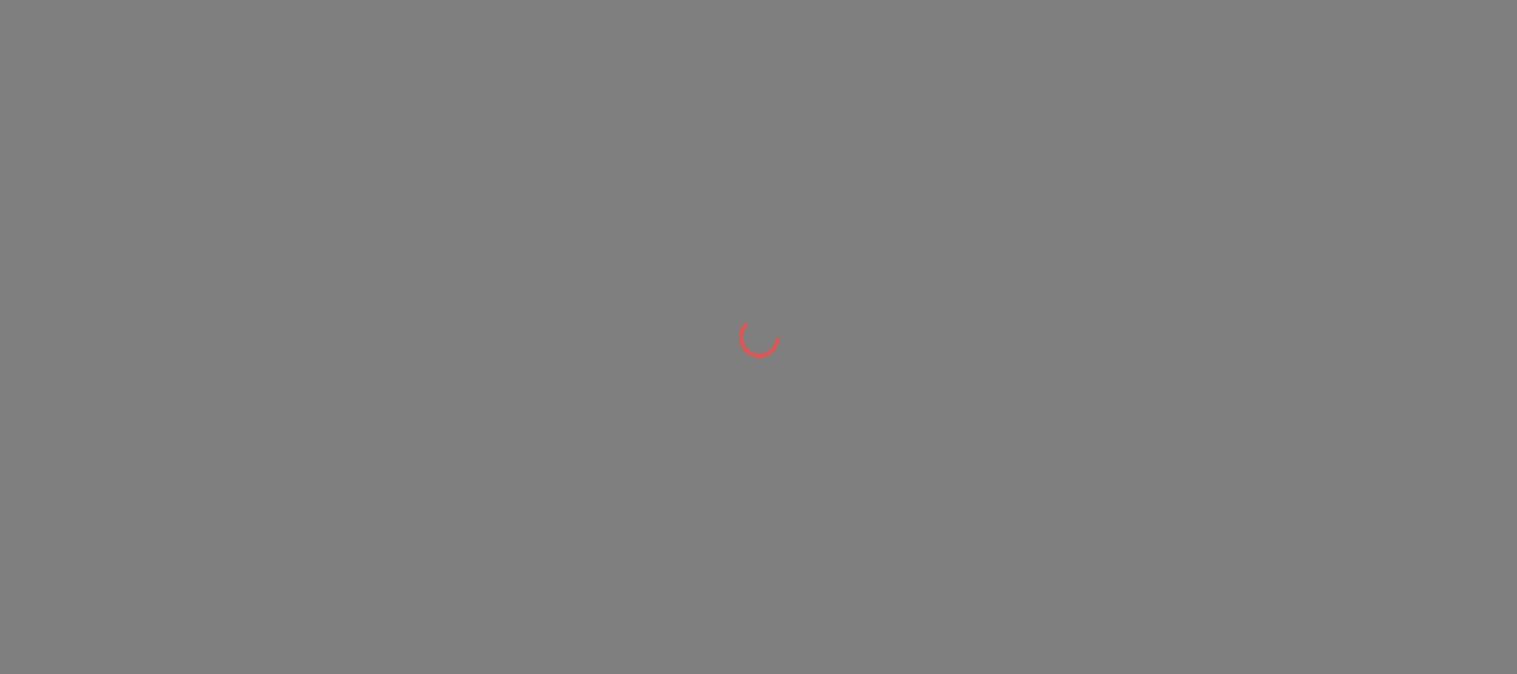 scroll, scrollTop: 0, scrollLeft: 0, axis: both 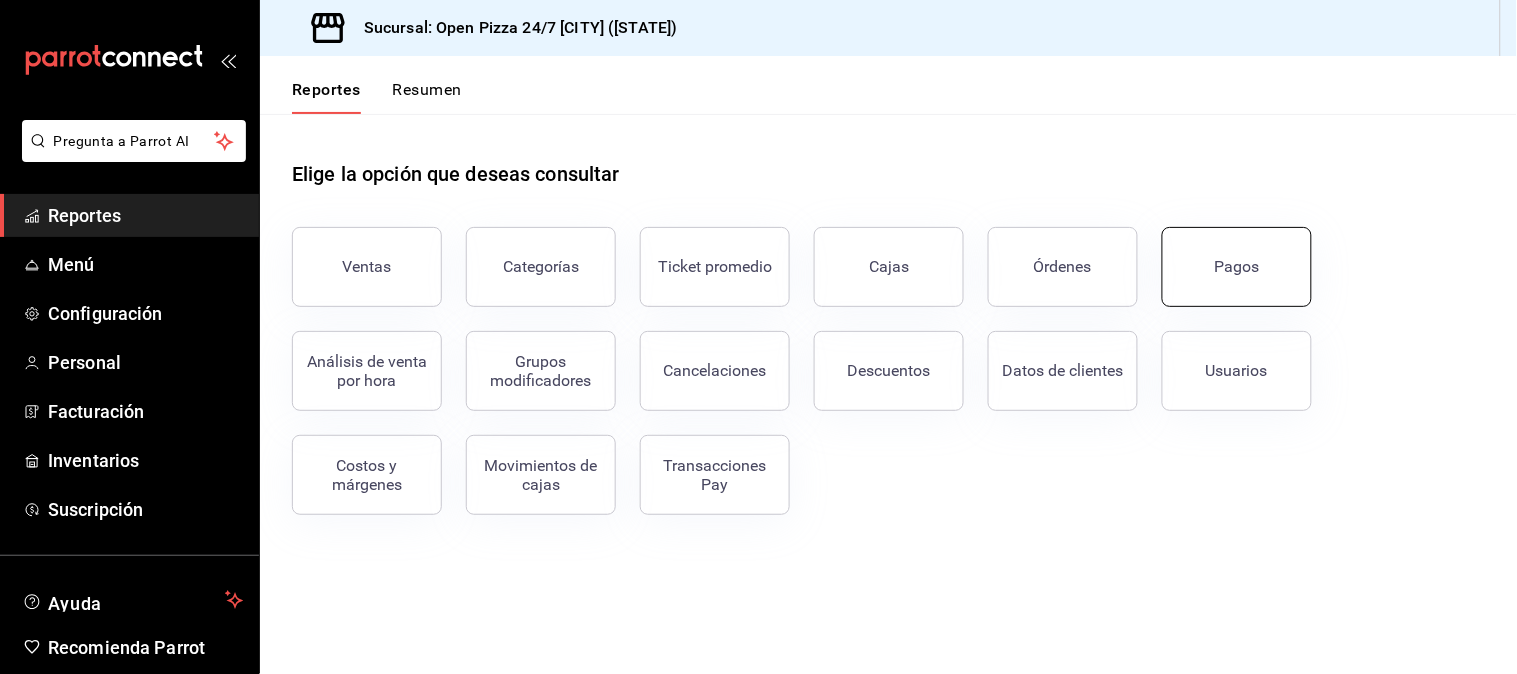 click on "Pagos" at bounding box center [1237, 267] 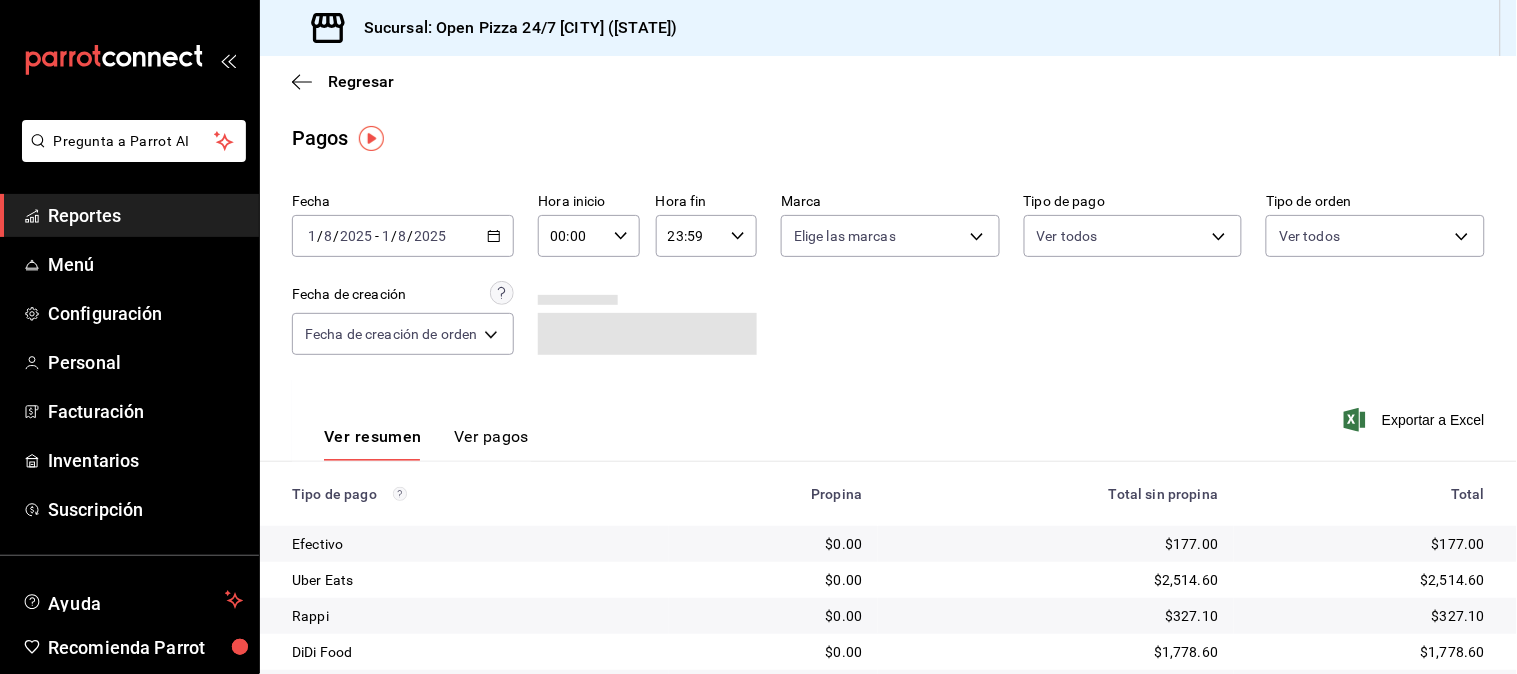 click on "2025-08-01 1 / 8 / 2025 - 2025-08-01 1 / 8 / 2025" at bounding box center [403, 236] 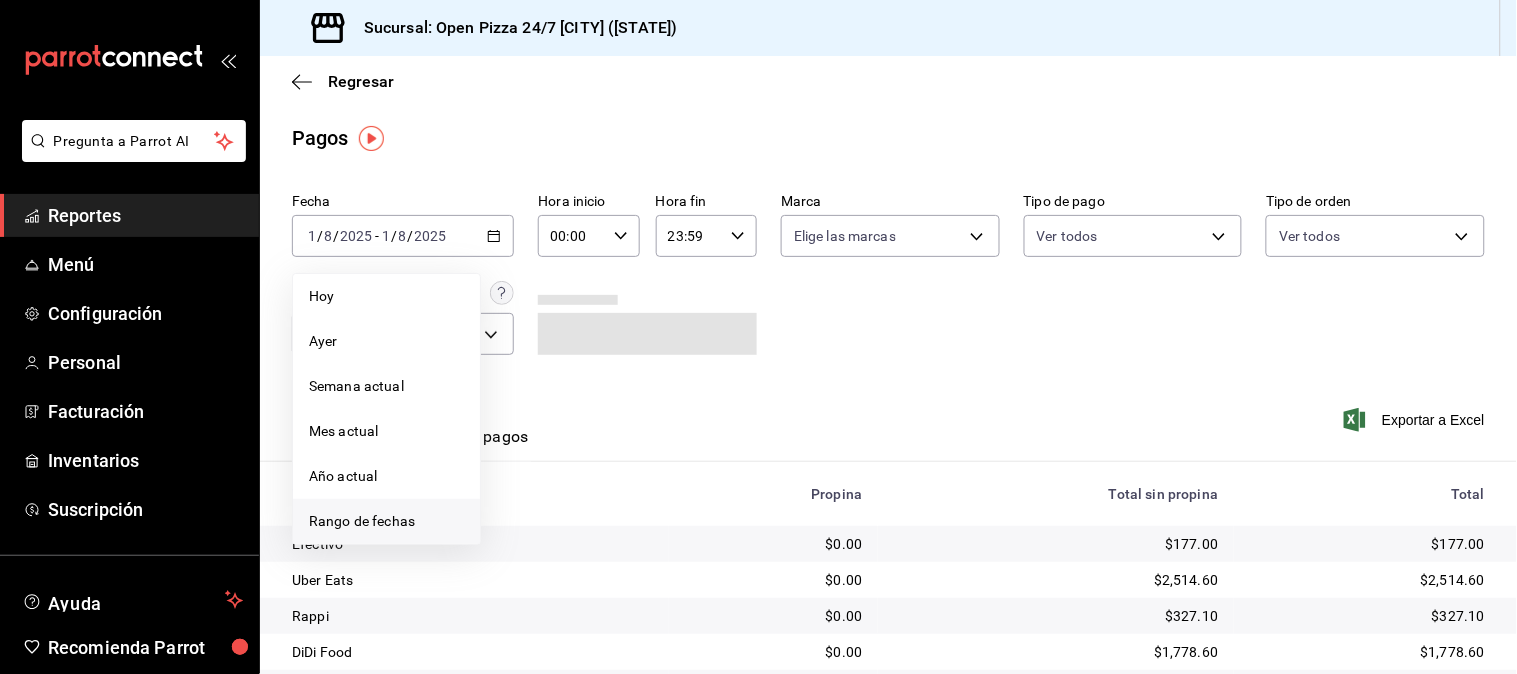click on "Rango de fechas" at bounding box center [386, 521] 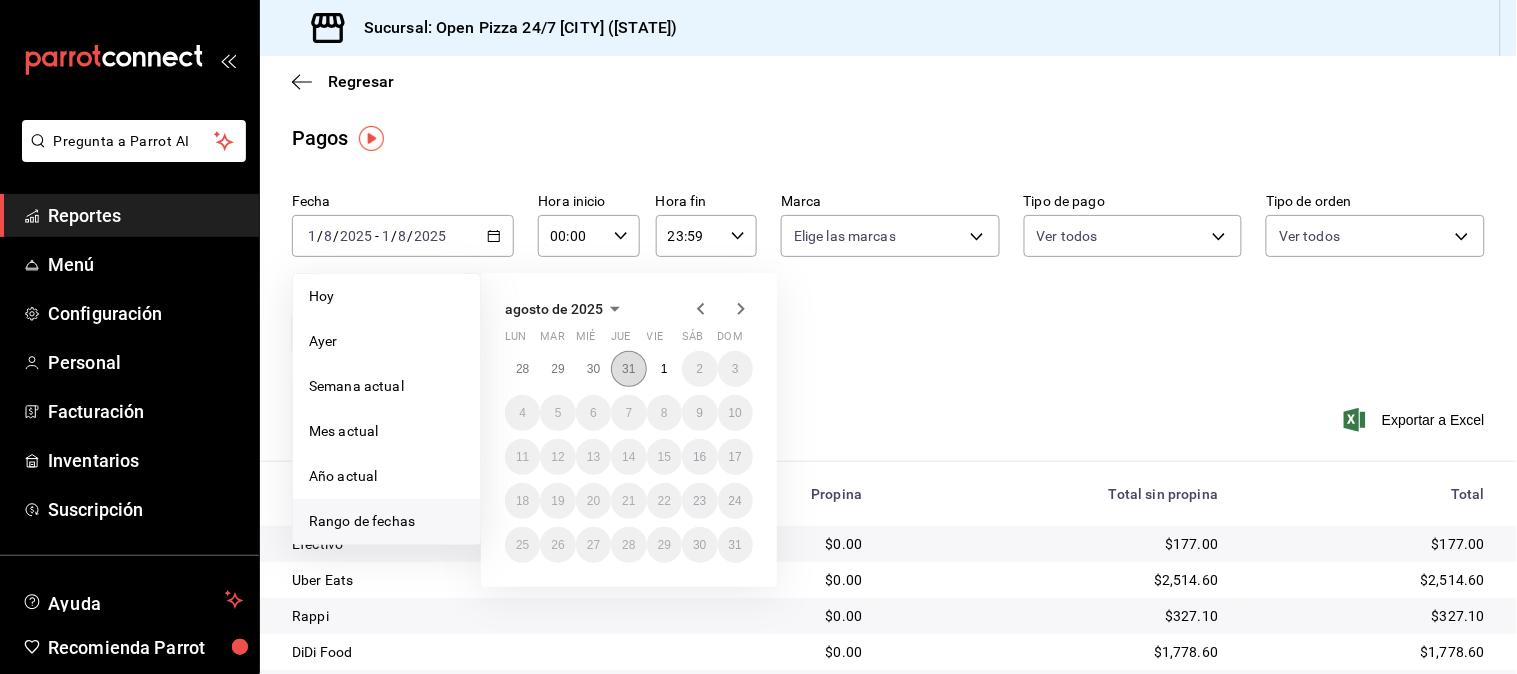 click on "31" at bounding box center [628, 369] 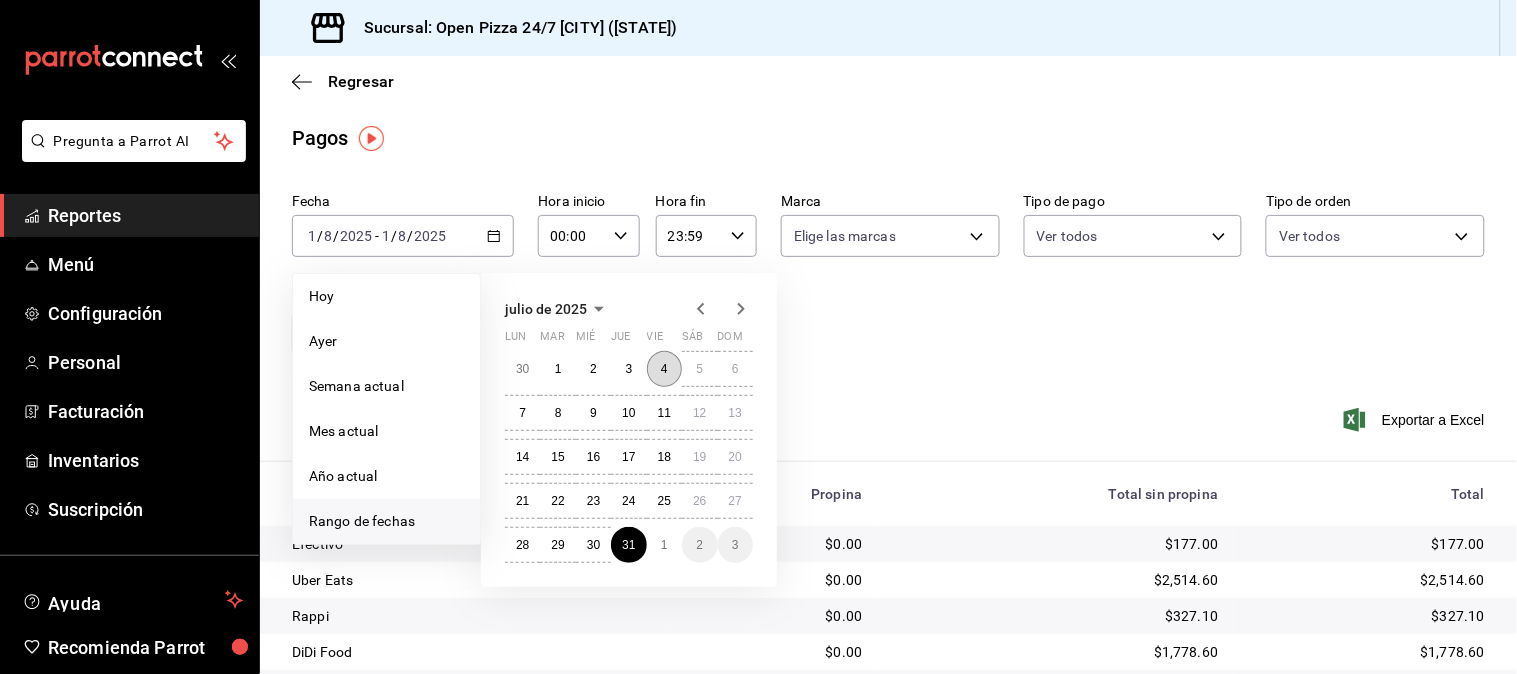 click on "4" at bounding box center [664, 369] 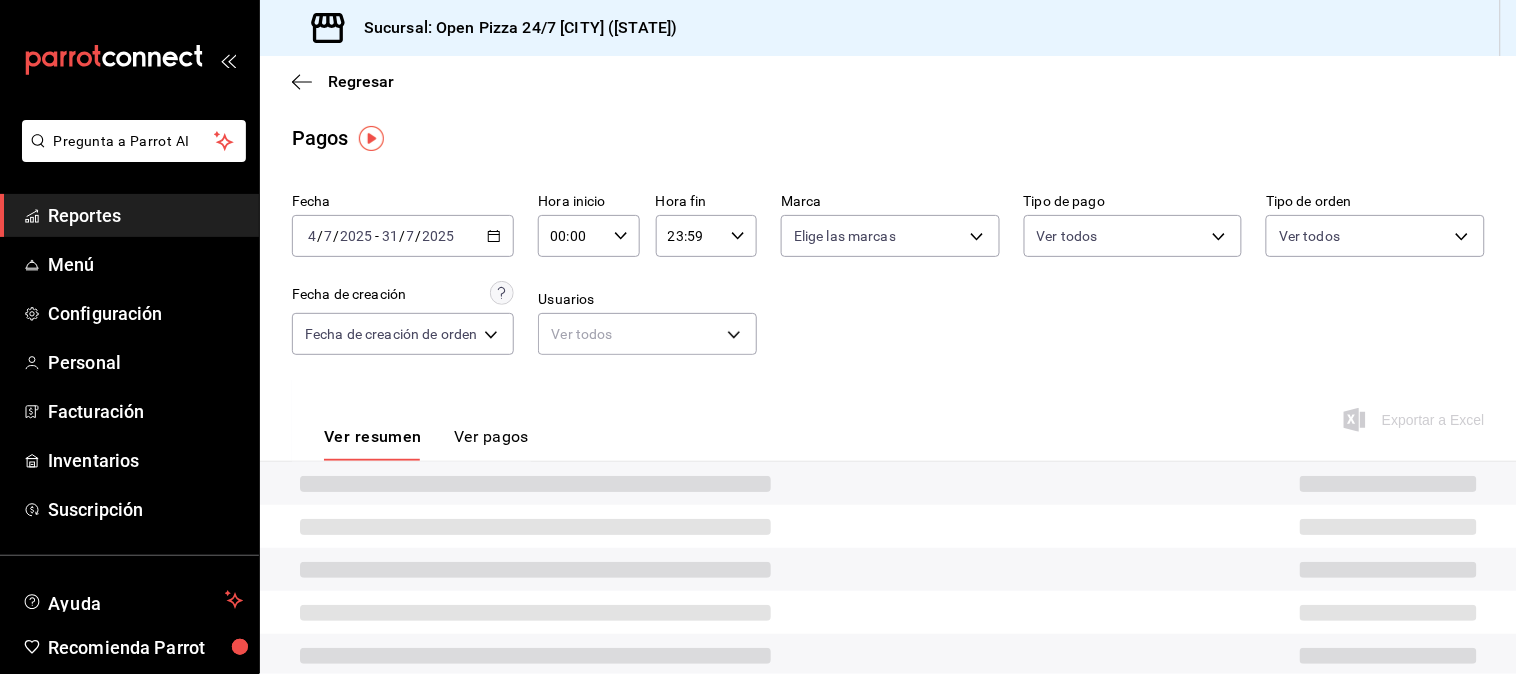click on "Fecha [DATE] [DATE] - [DATE] [DATE] Hora inicio [TIME] Hora inicio Hora fin [TIME] Hora fin Marca Elige las marcas Tipo de pago Ver todos Tipo de orden Ver todos Fecha de creación   Fecha de creación de orden ORDER Usuarios Ver todos null" at bounding box center [888, 282] 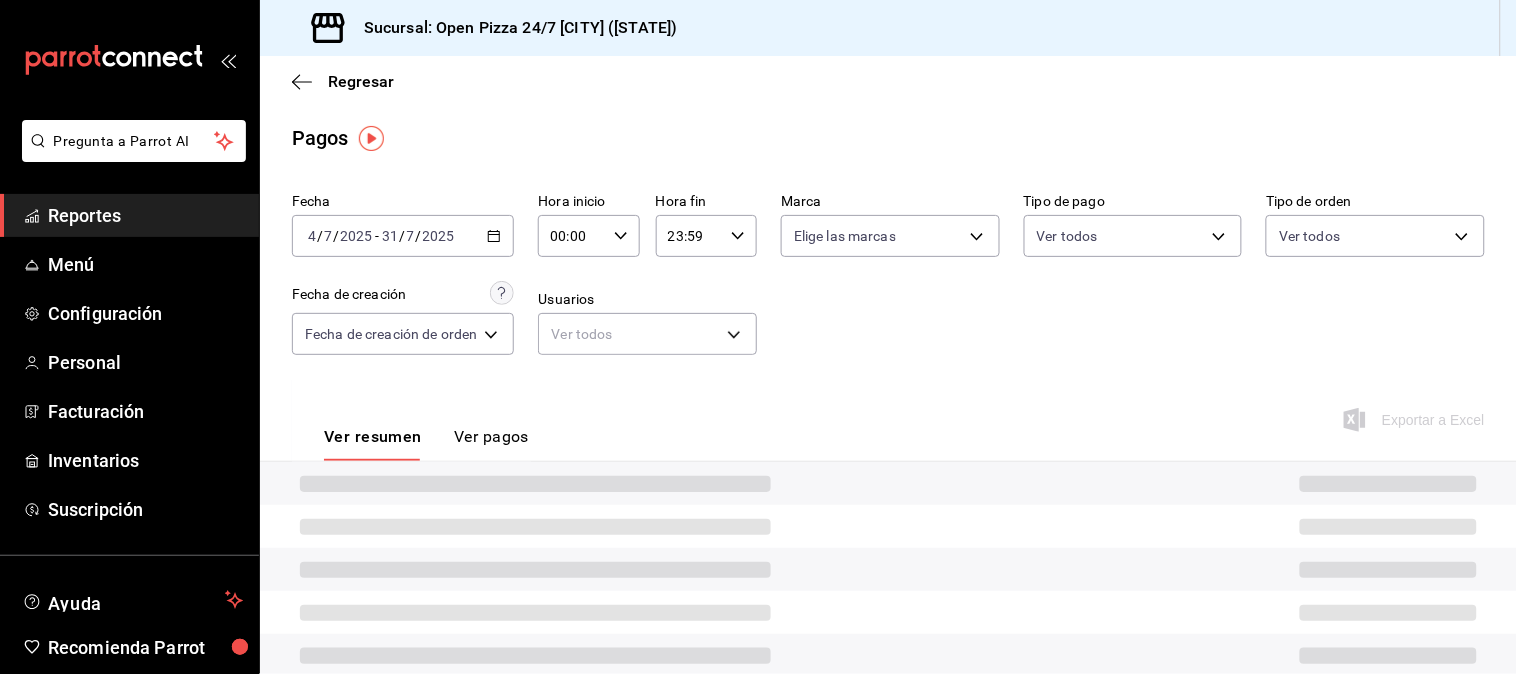 click on "00:00" at bounding box center [571, 236] 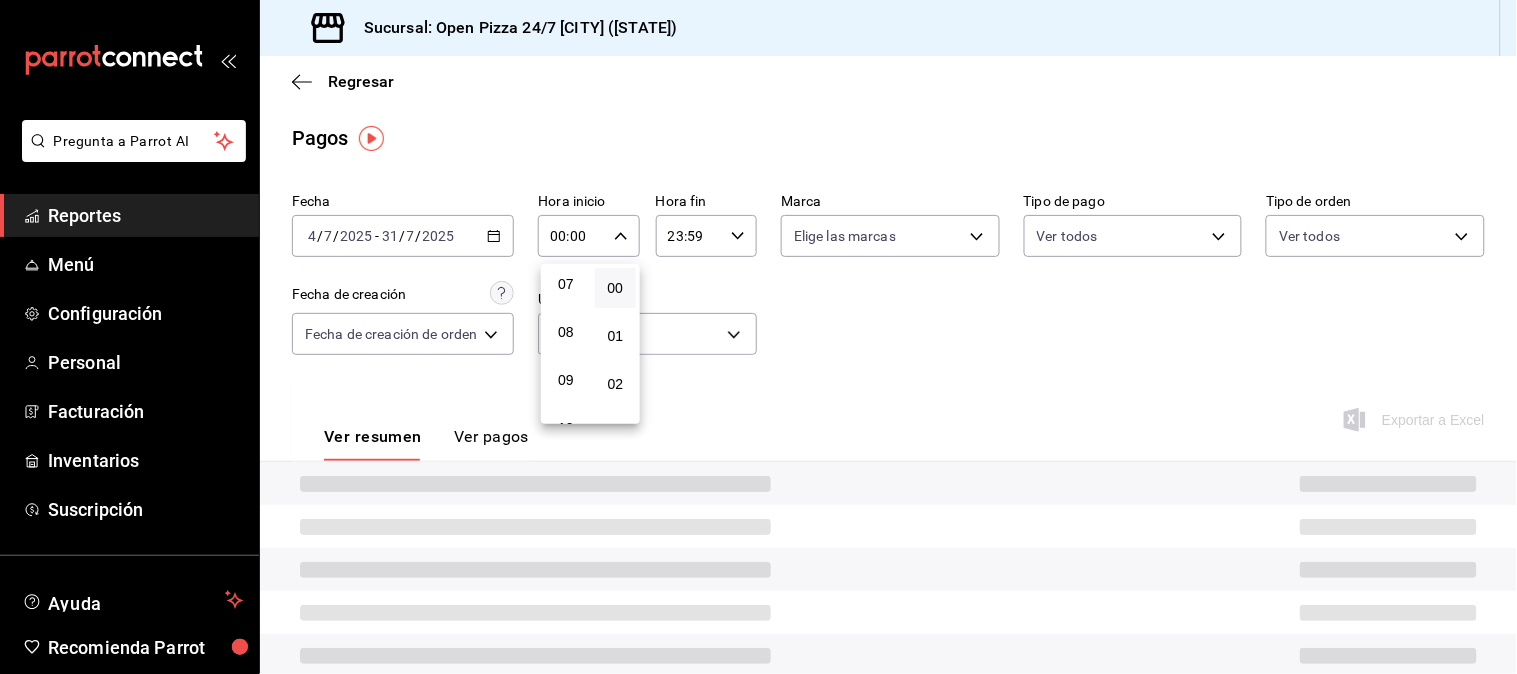 scroll, scrollTop: 444, scrollLeft: 0, axis: vertical 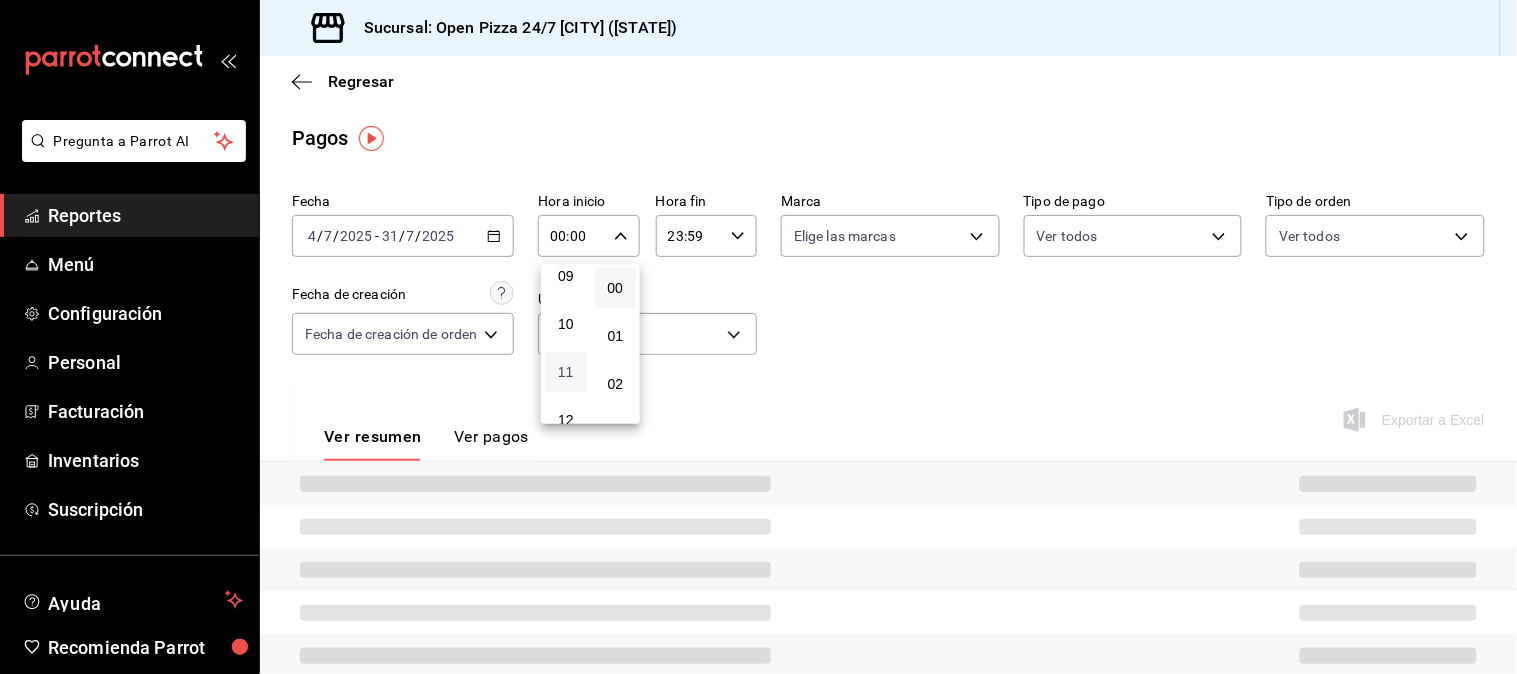 click on "11" at bounding box center [566, 372] 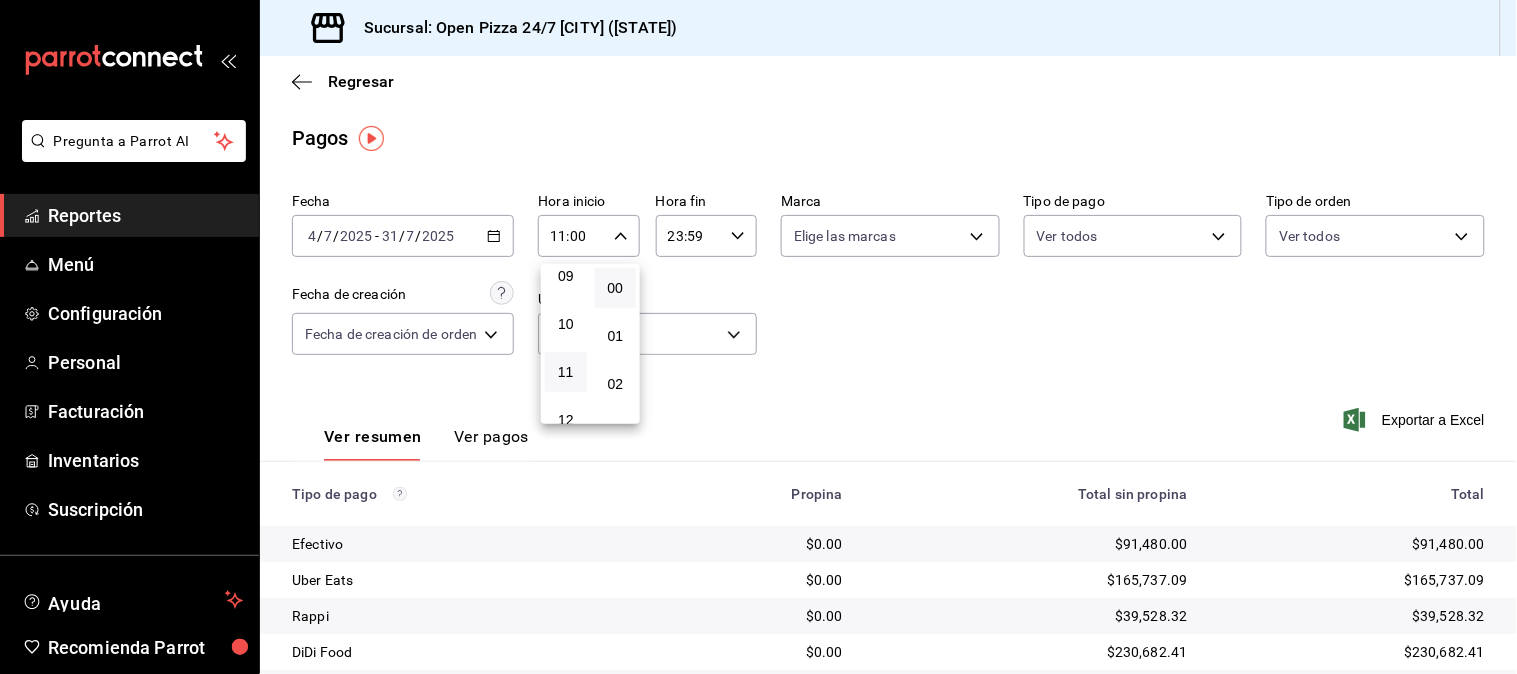 click at bounding box center [758, 337] 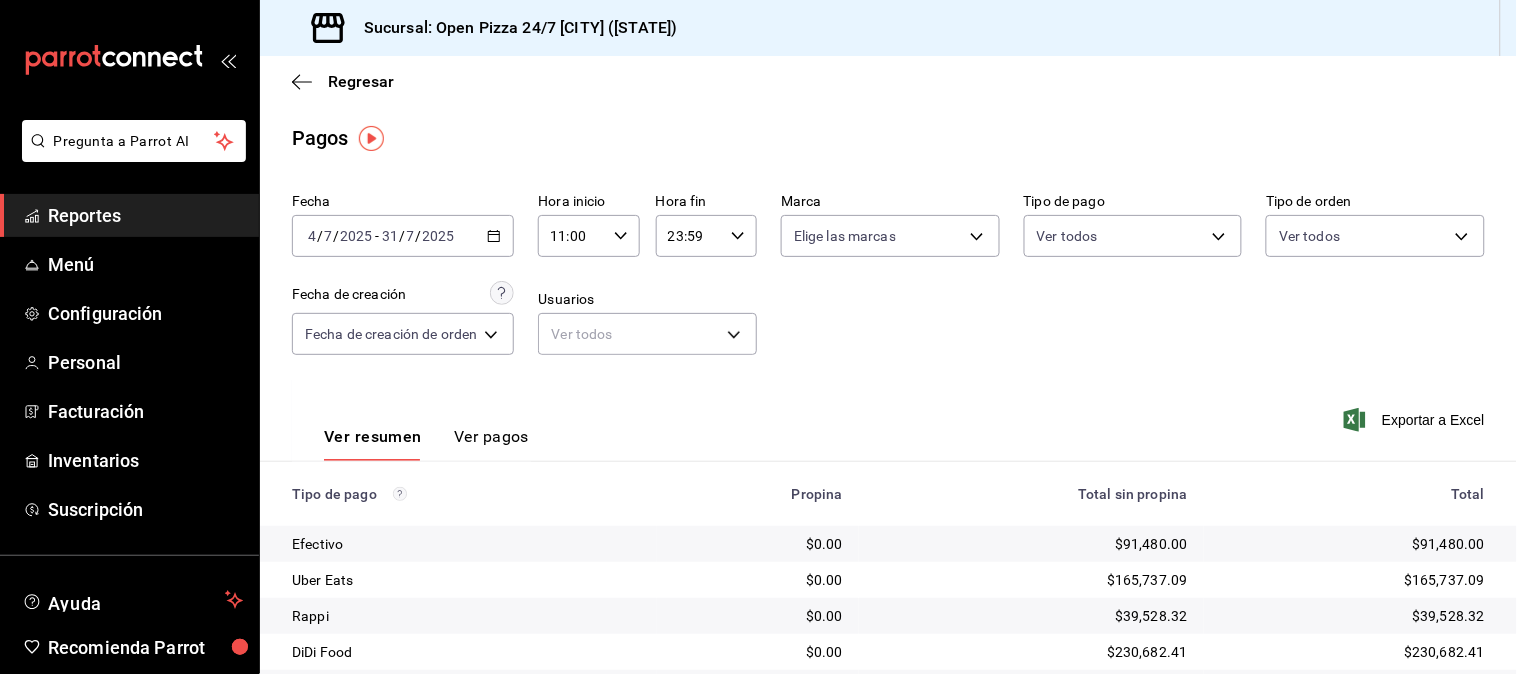 click on "23:59" at bounding box center (689, 236) 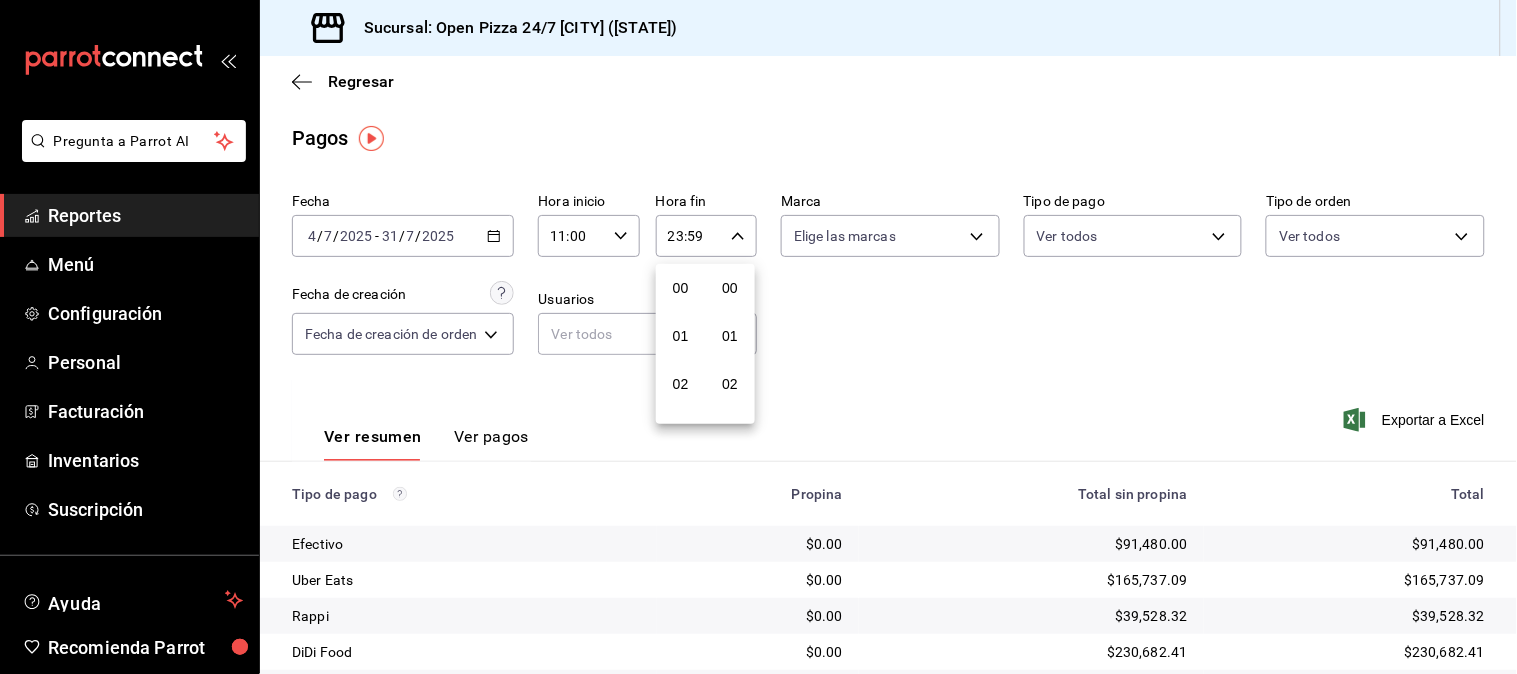 scroll, scrollTop: 981, scrollLeft: 0, axis: vertical 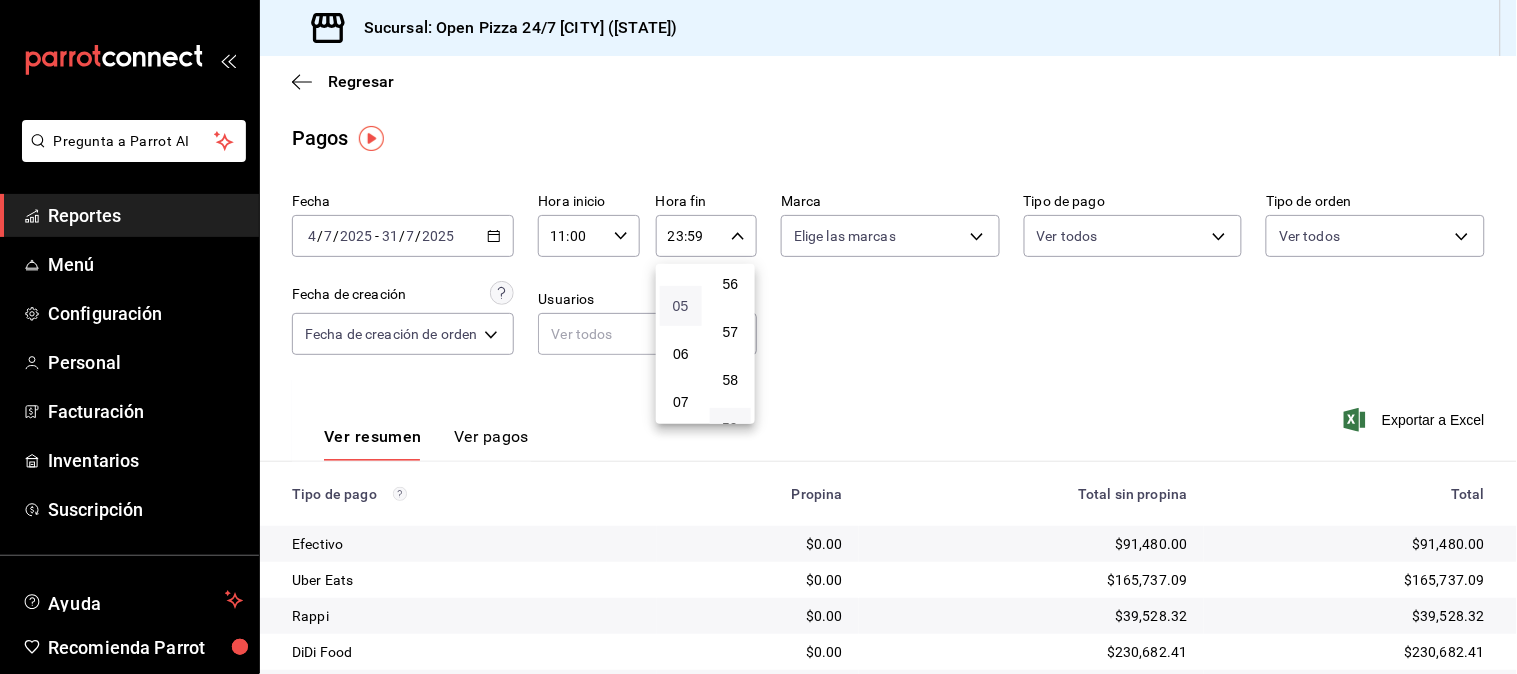 click on "05" at bounding box center [681, 306] 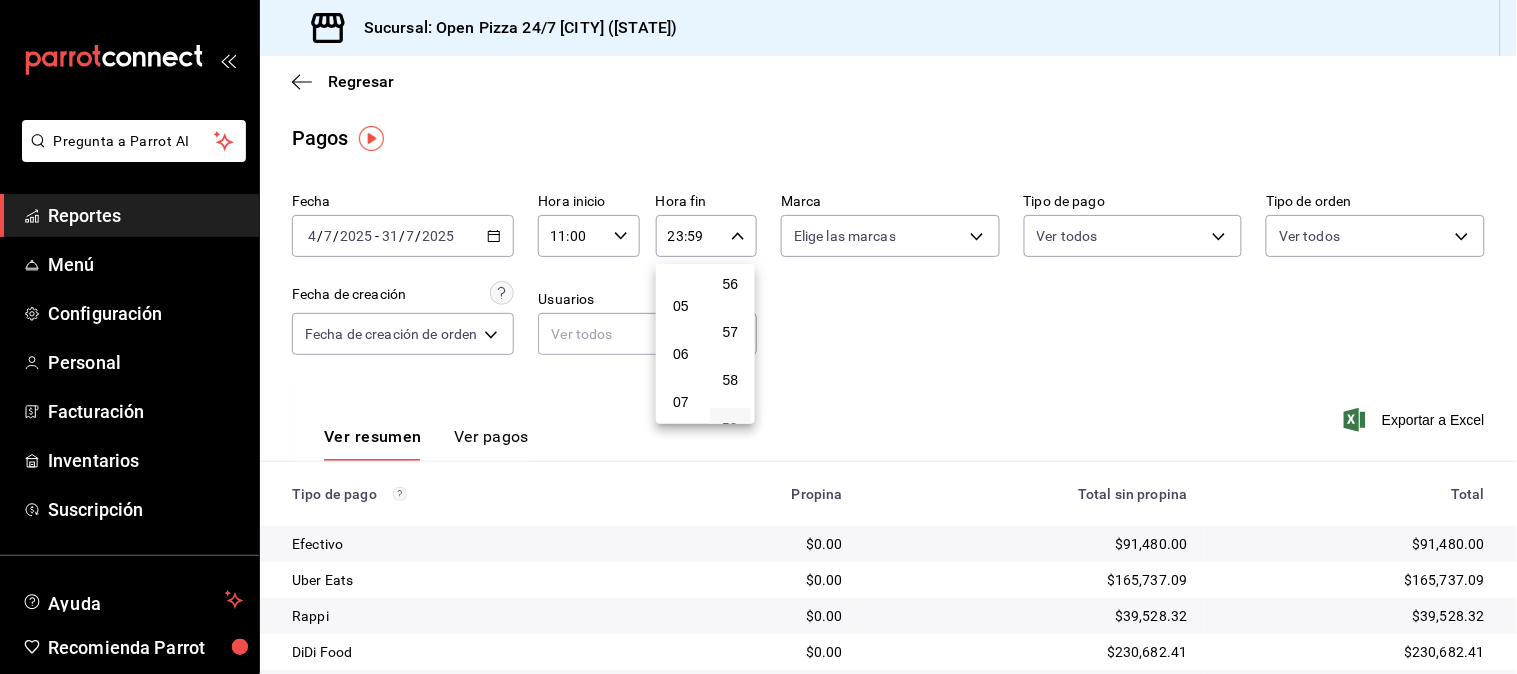 type on "05:59" 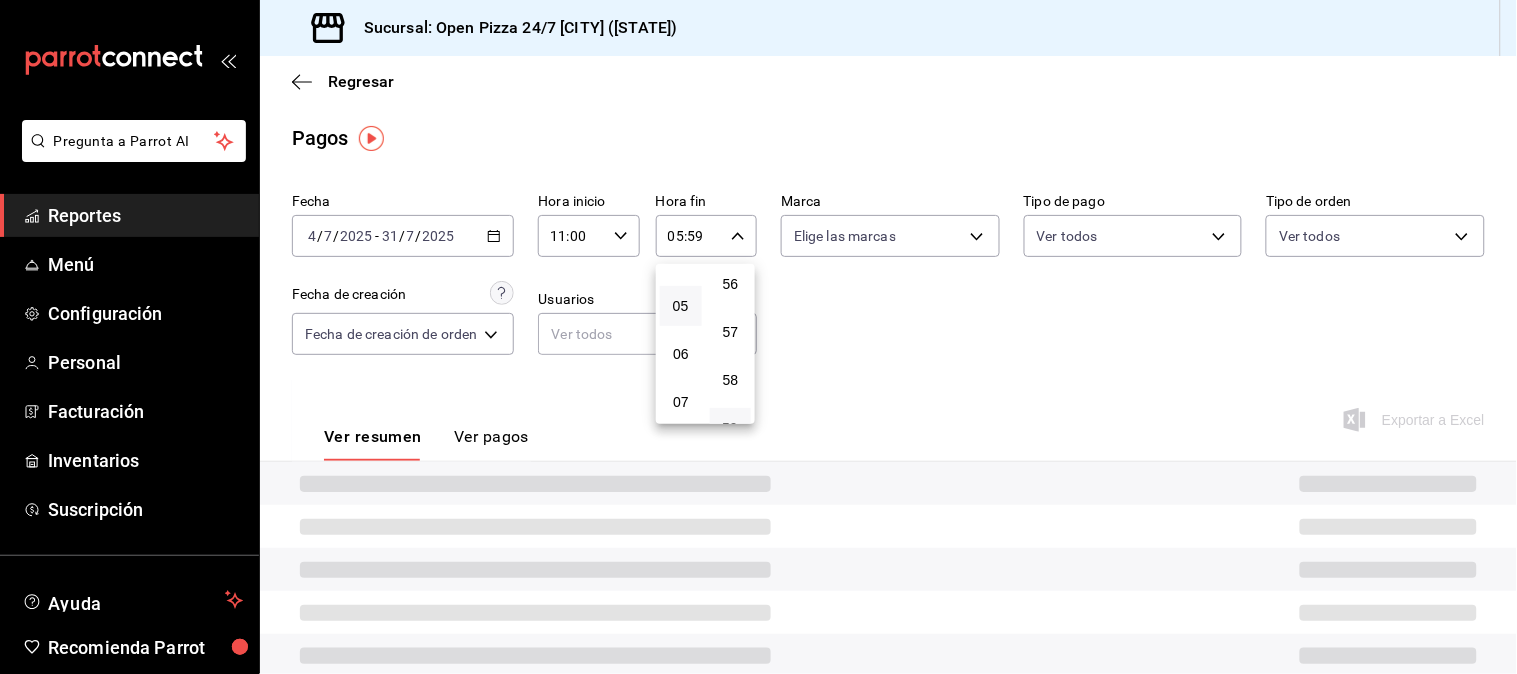 click at bounding box center [758, 337] 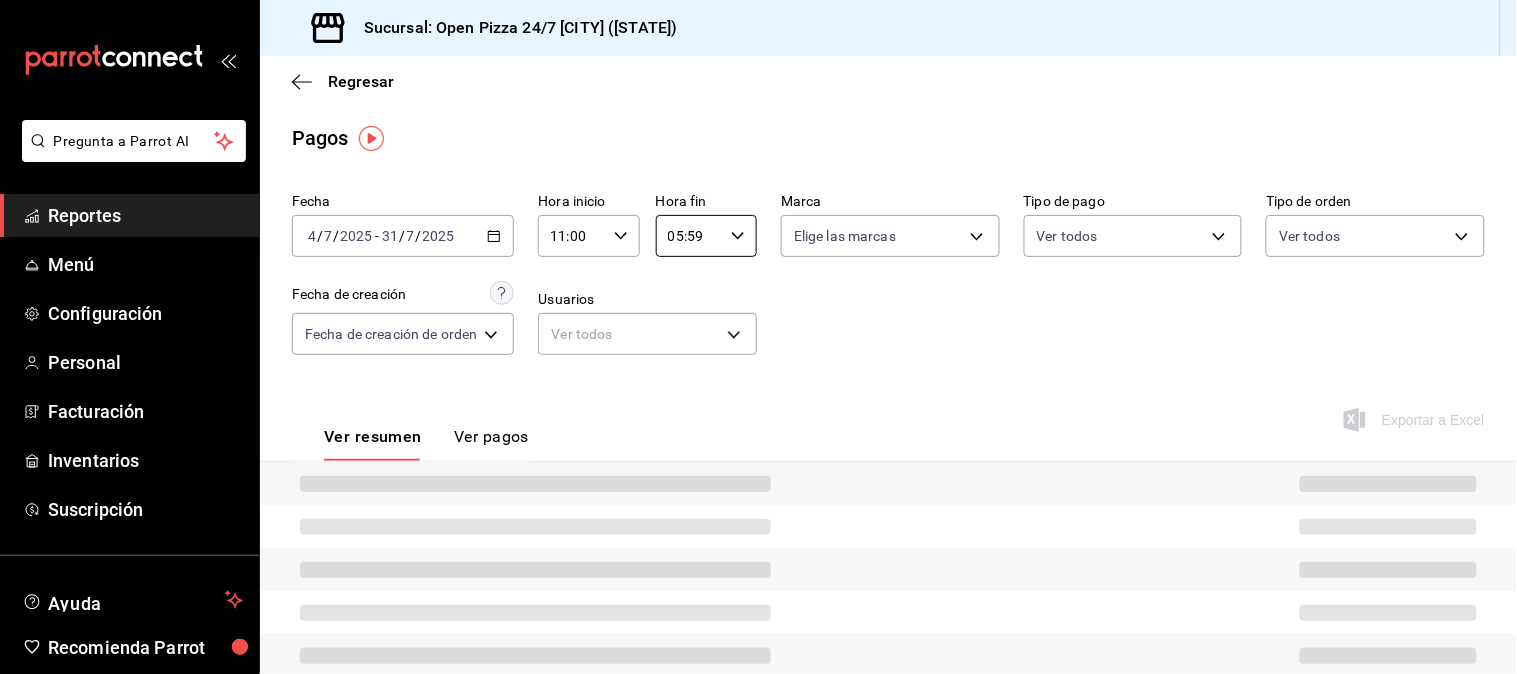 click on "00 01 02 03 04 05 06 07 08 09 10 11 12 13 14 15 16 17 18 19 20 21 22 23 00 01 02 03 04 05 06 07 08 09 10 11 12 13 14 15 16 17 18 19 20 21 22 23 24 25 26 27 28 29 30 31 32 33 34 35 36 37 38 39 40 41 42 43 44 45 46 47 48 49 50 51 52 53 54 55 56 57 58 59" at bounding box center (758, 340) 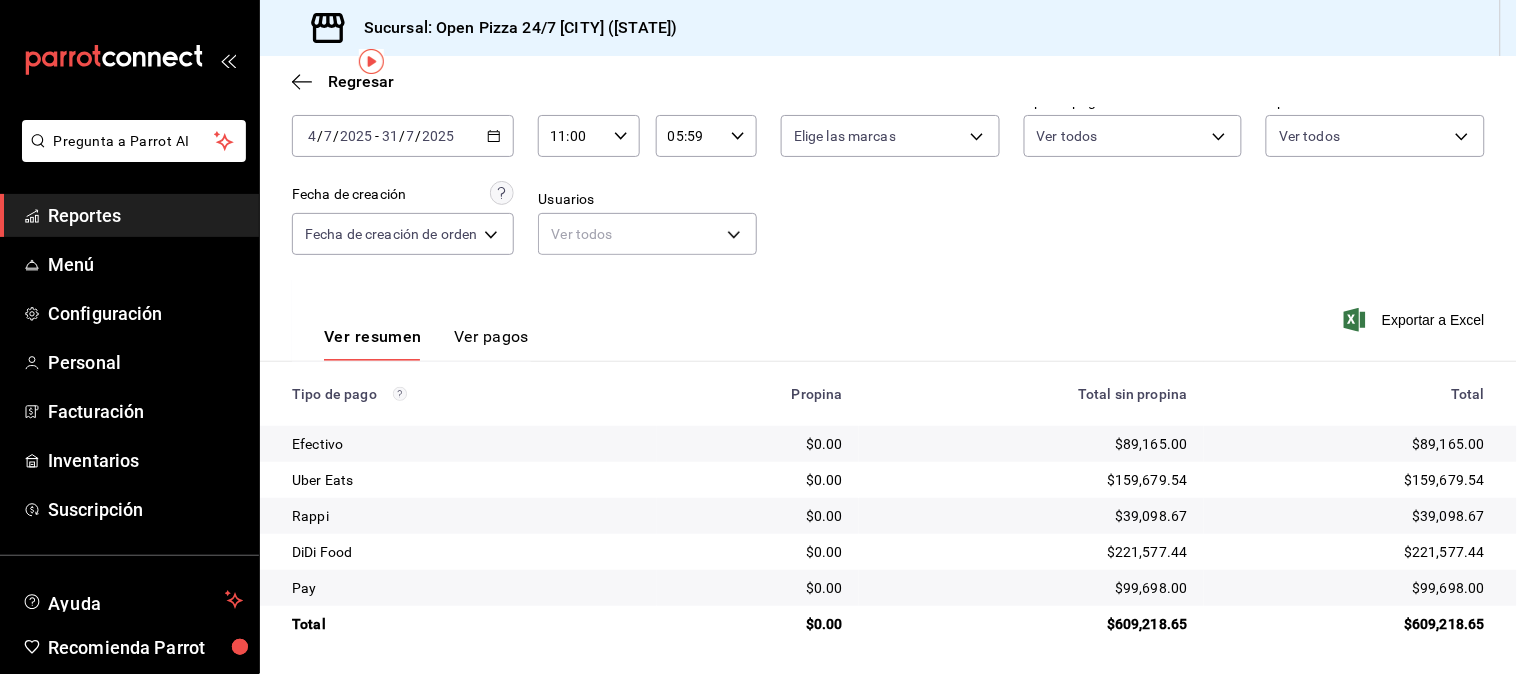 scroll, scrollTop: 0, scrollLeft: 0, axis: both 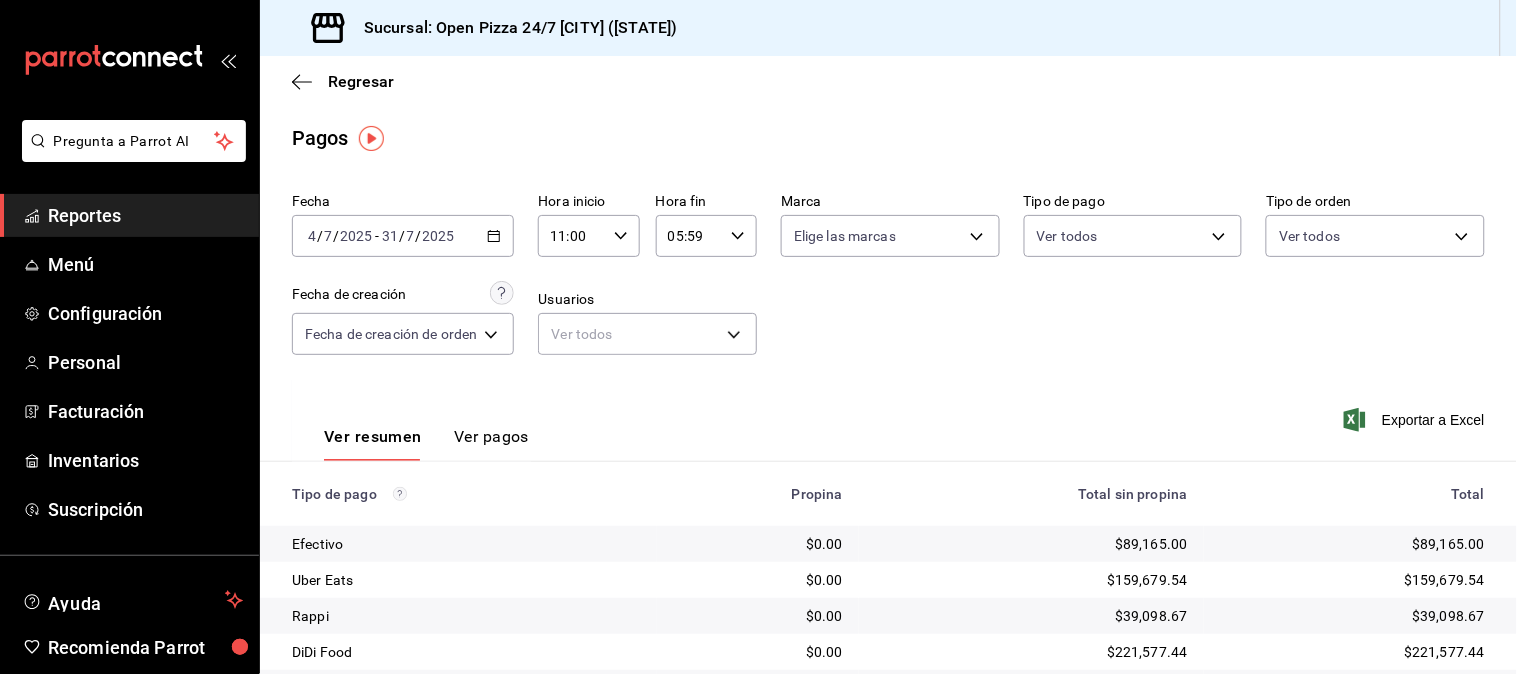click on "[DATE] [DATE] - [DATE] [DATE]" at bounding box center [403, 236] 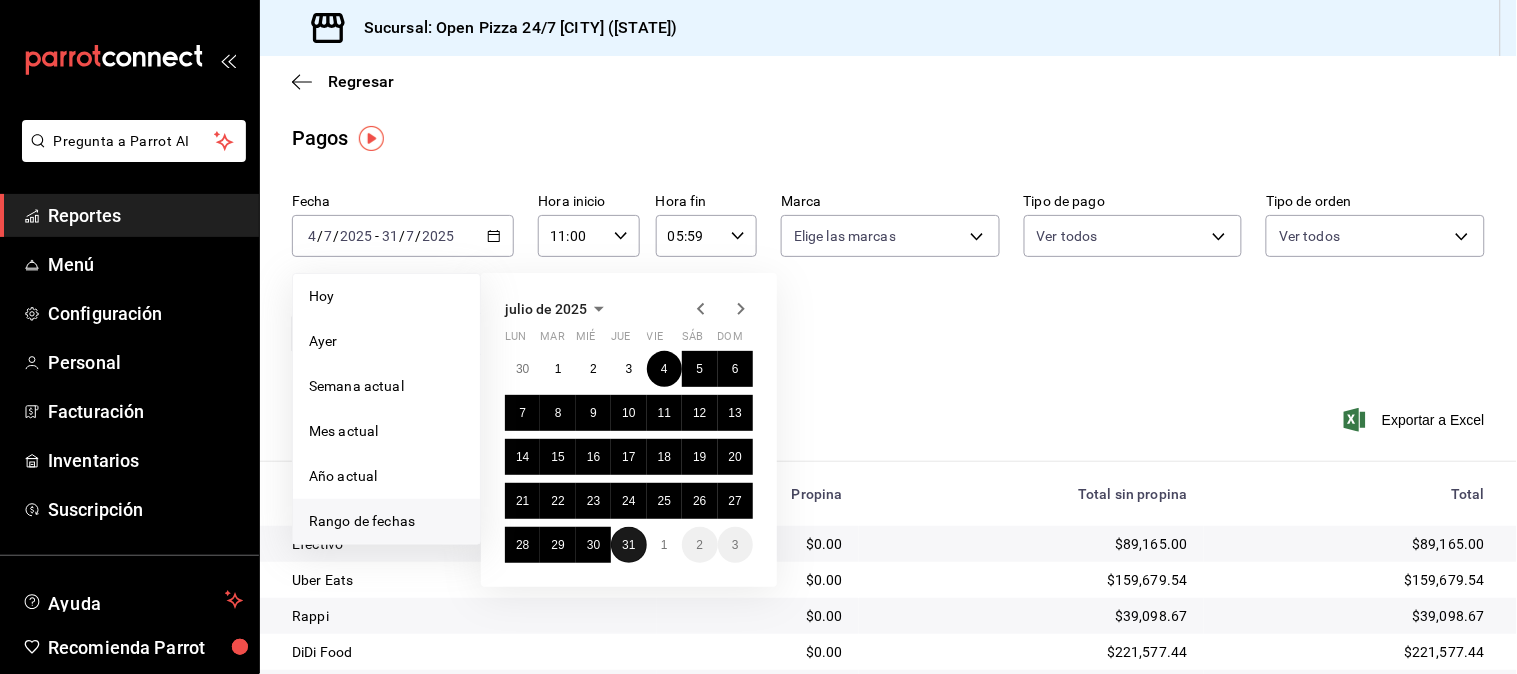 click on "31" at bounding box center (628, 545) 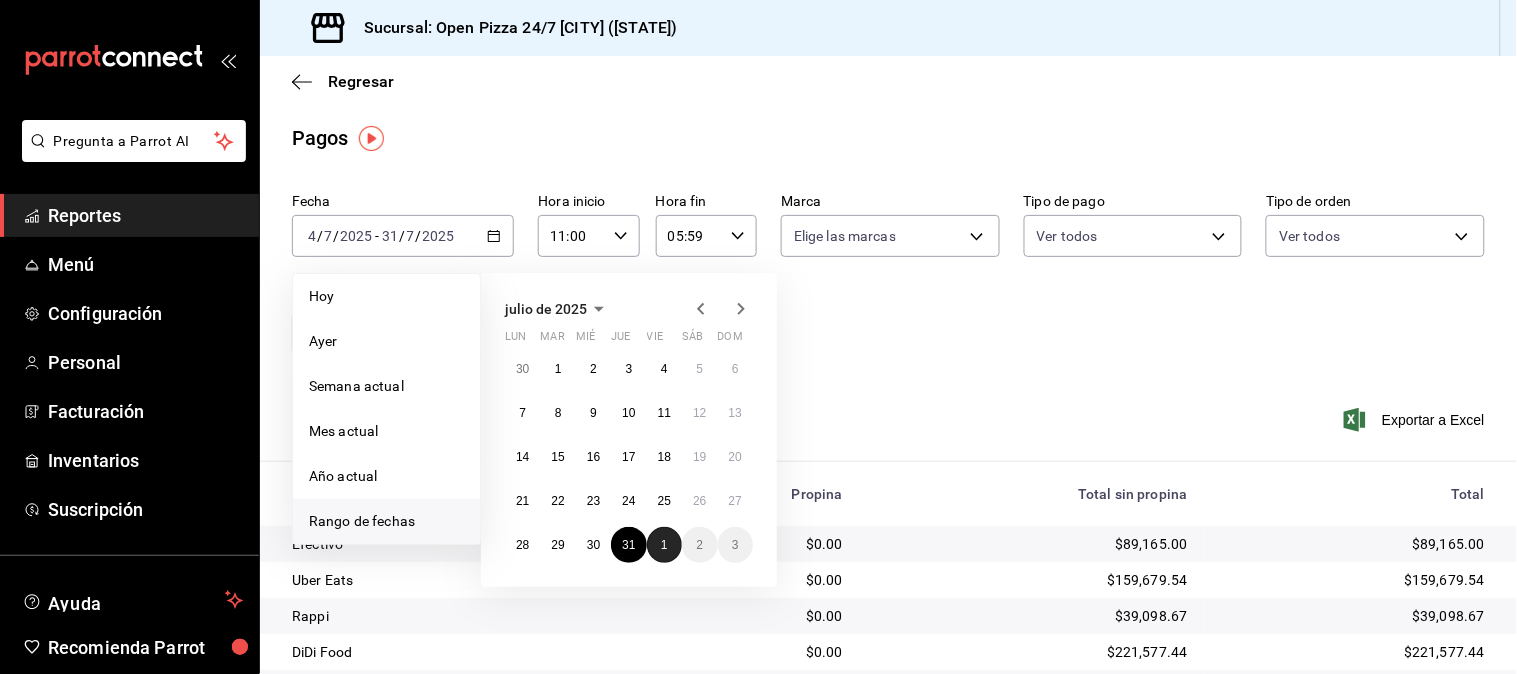 click on "1" at bounding box center (664, 545) 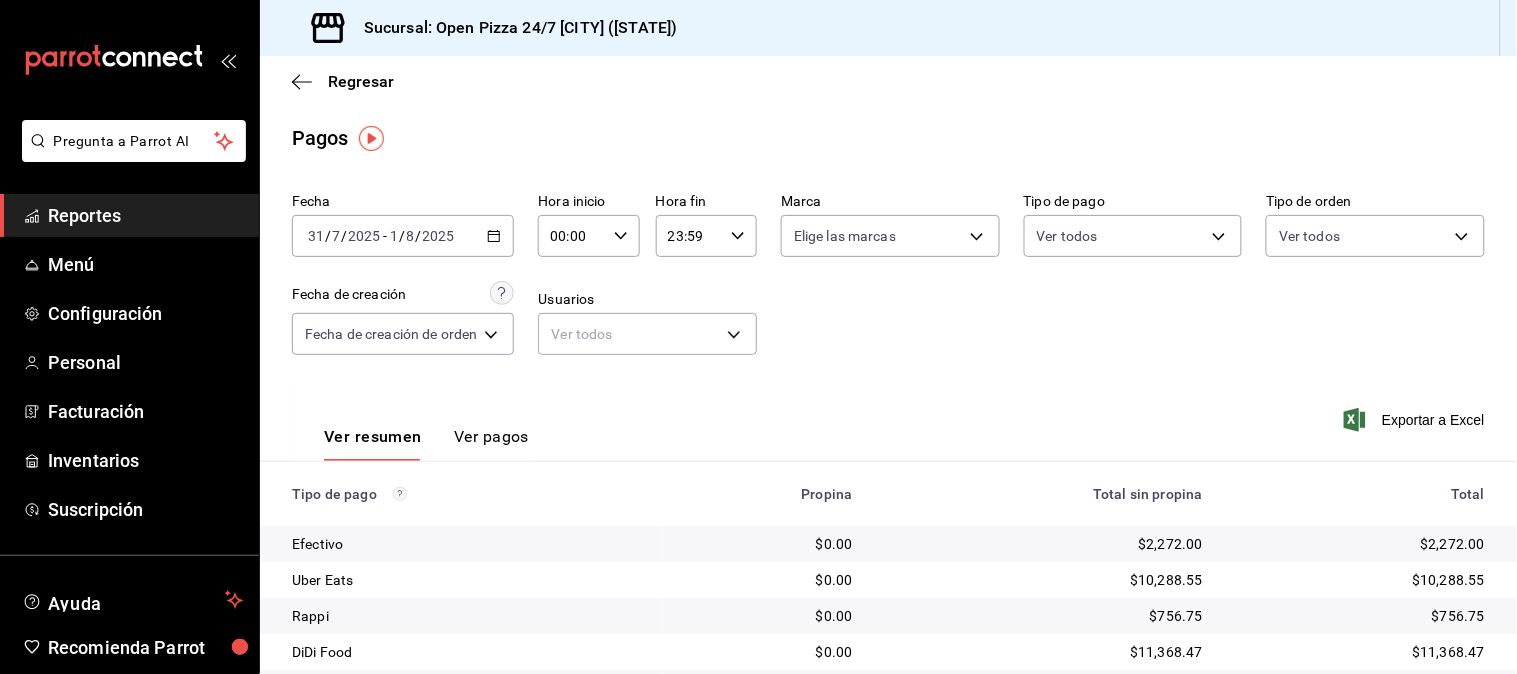 click on "Ver resumen Ver pagos Exportar a Excel" at bounding box center (888, 432) 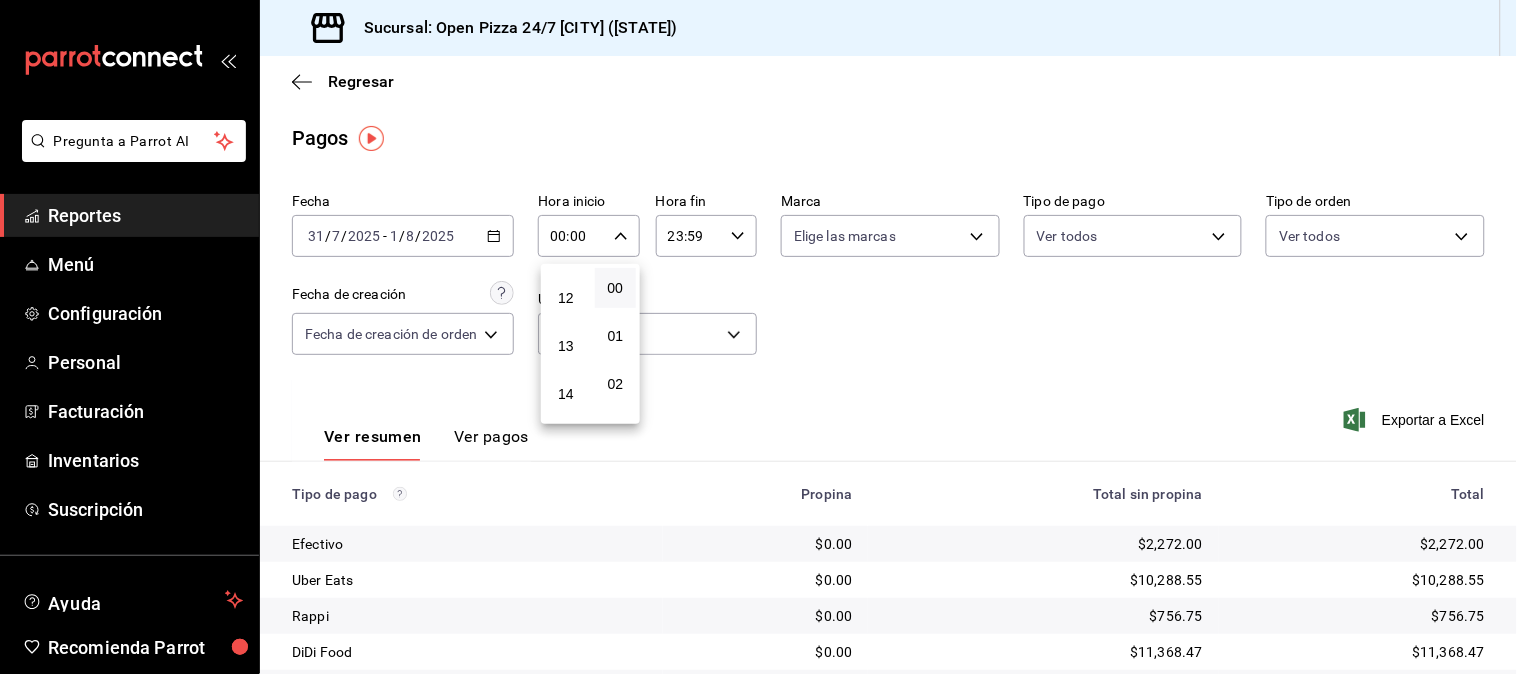 scroll, scrollTop: 535, scrollLeft: 0, axis: vertical 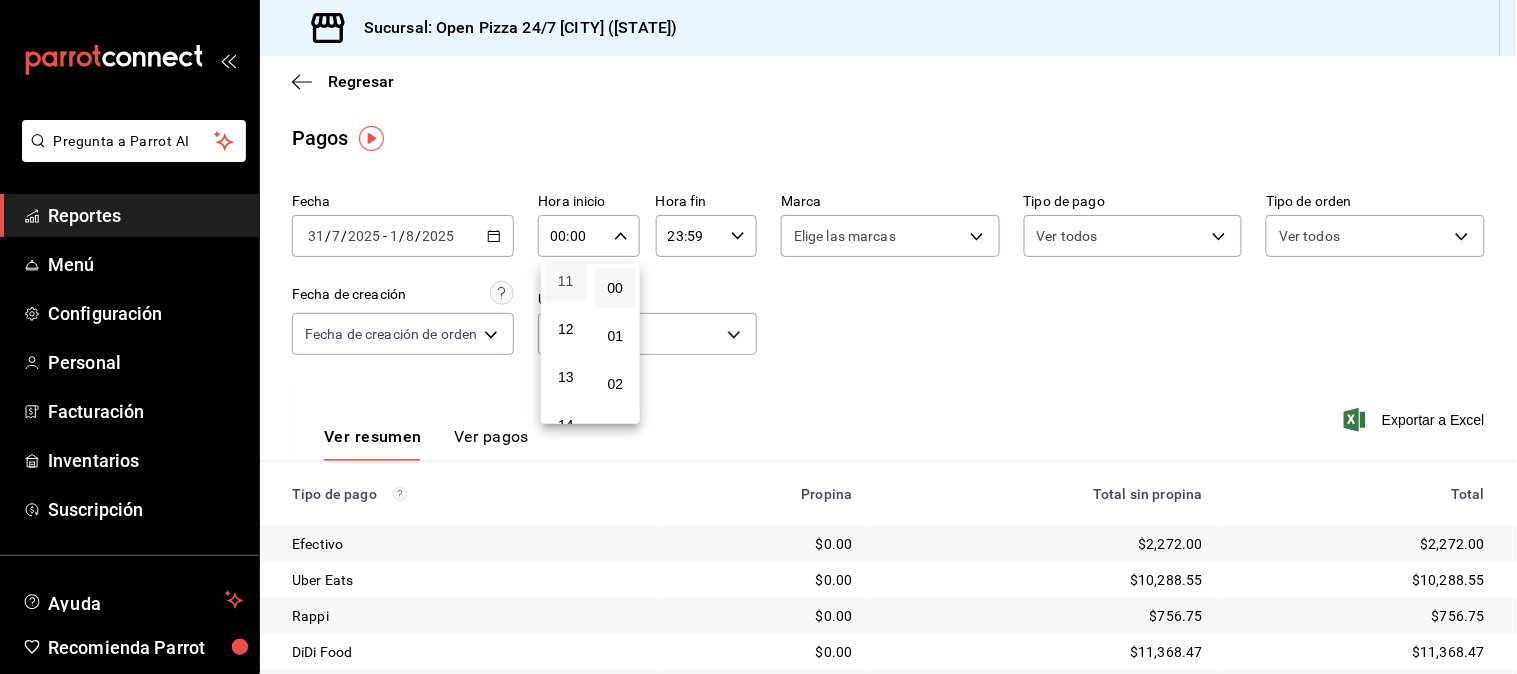 click on "11" at bounding box center (566, 281) 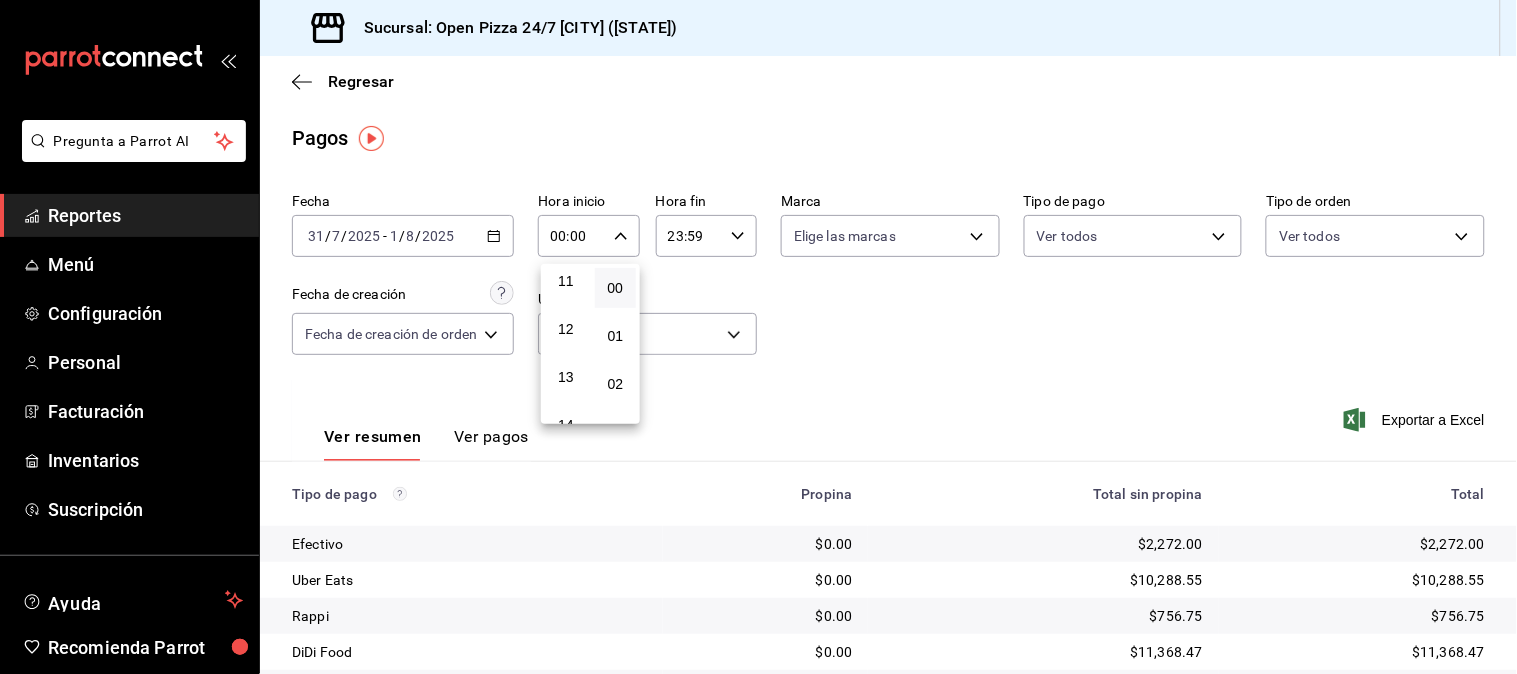 type on "11:00" 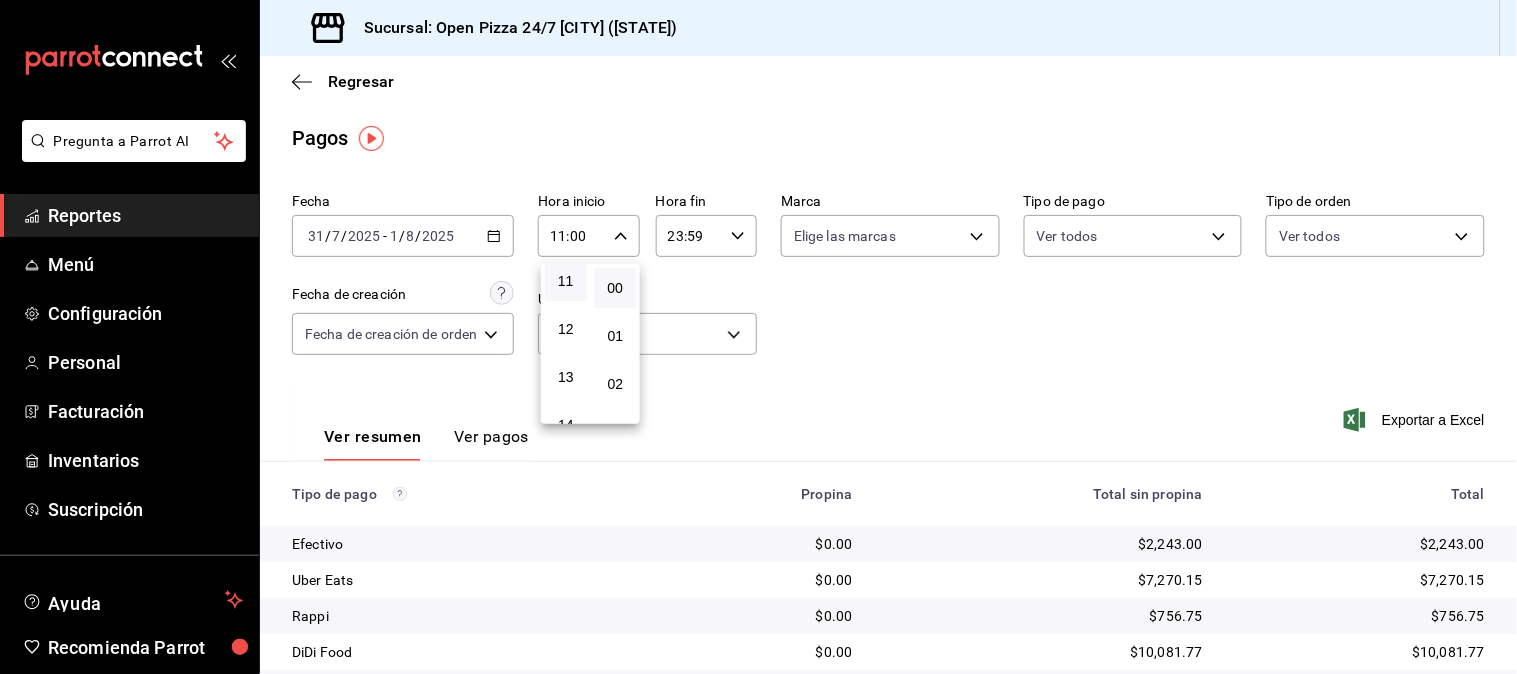 click at bounding box center [758, 337] 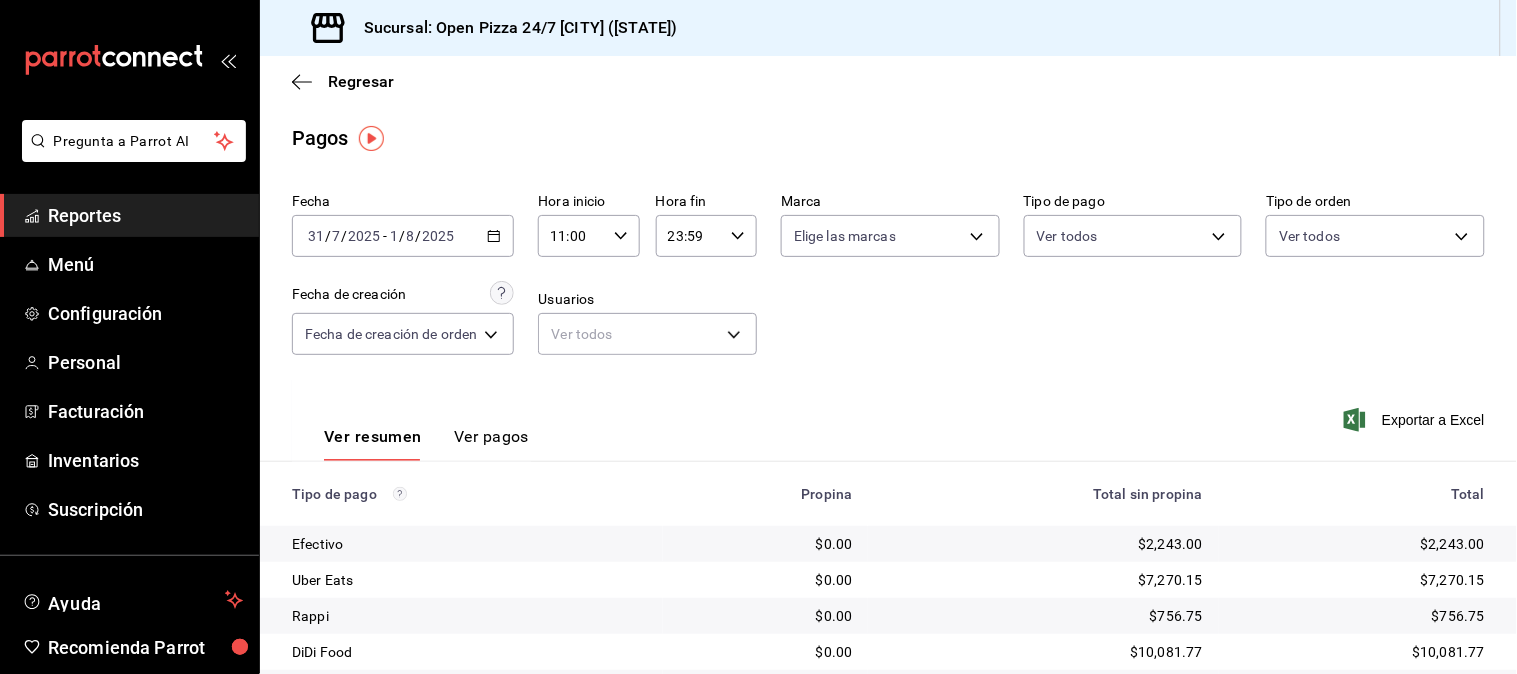 click on "00 01 02 03 04 05 06 07 08 09 10 11 12 13 14 15 16 17 18 19 20 21 22 23 00 01 02 03 04 05 06 07 08 09 10 11 12 13 14 15 16 17 18 19 20 21 22 23 24 25 26 27 28 29 30 31 32 33 34 35 36 37 38 39 40 41 42 43 44 45 46 47 48 49 50 51 52 53 54 55 56 57 58 59" at bounding box center (758, 340) 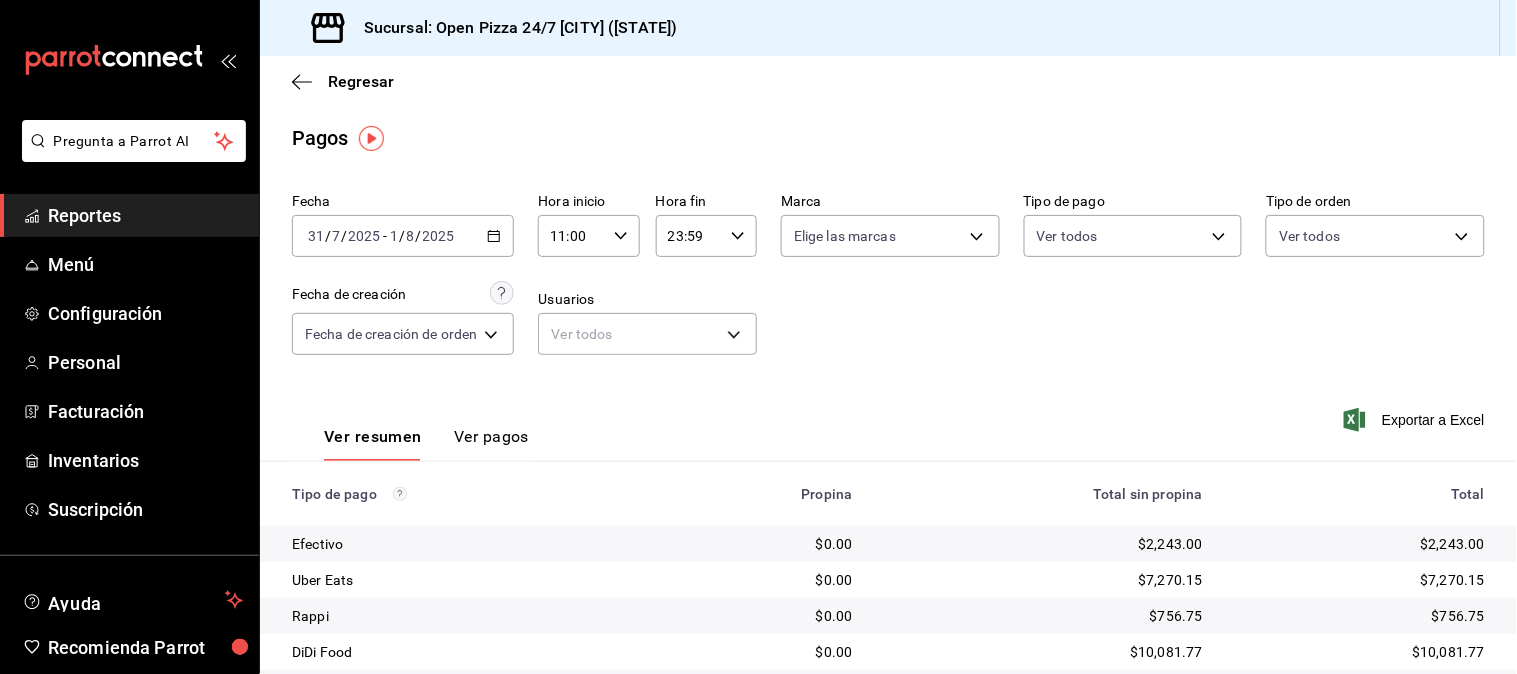 click on "23:59" at bounding box center [689, 236] 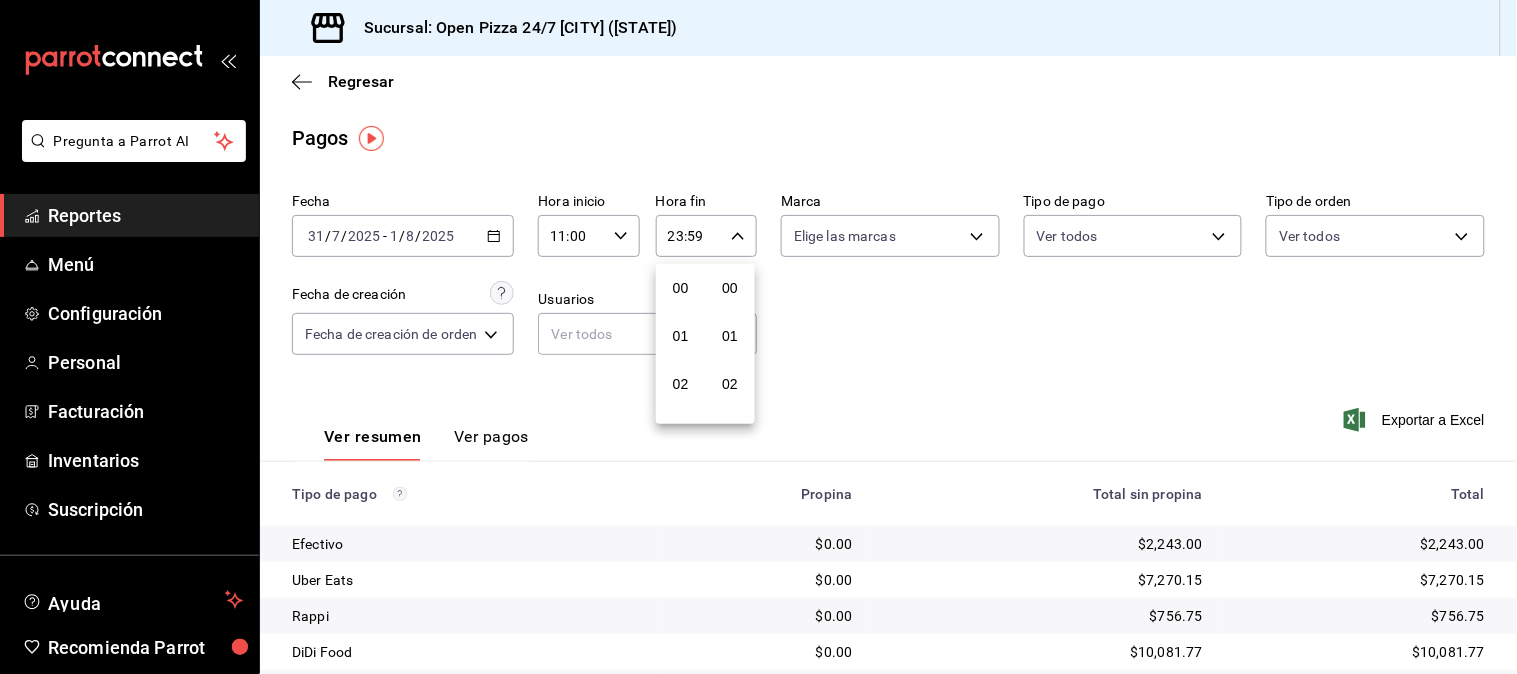 scroll, scrollTop: 981, scrollLeft: 0, axis: vertical 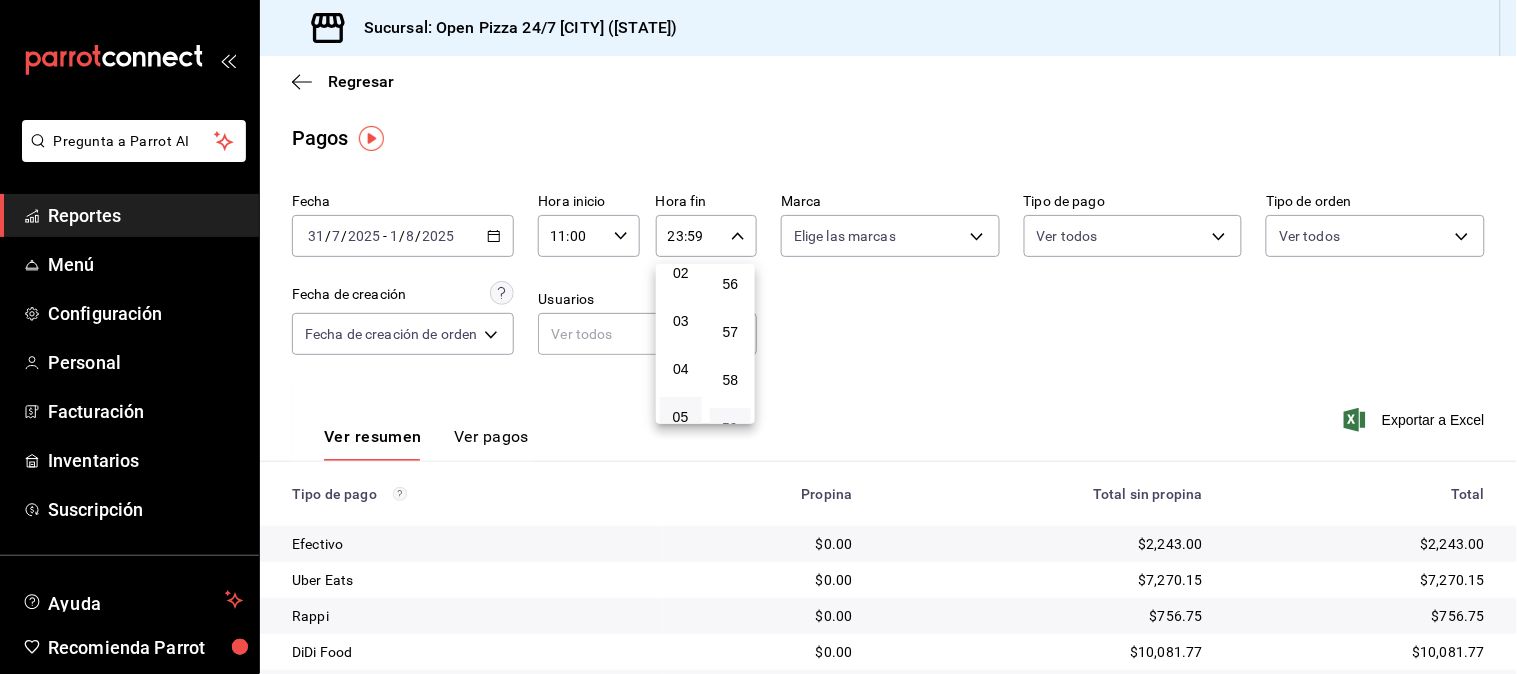 click on "05" at bounding box center [681, 417] 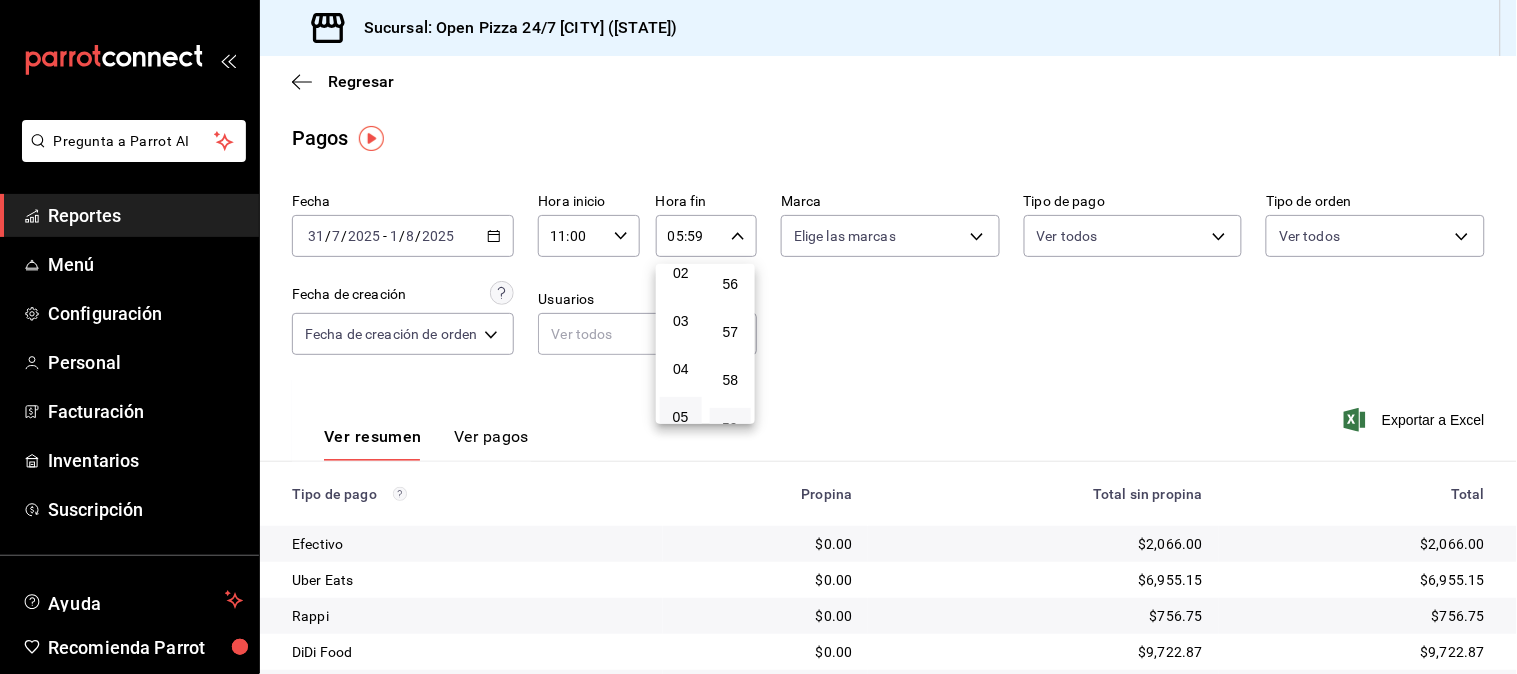 click at bounding box center [758, 337] 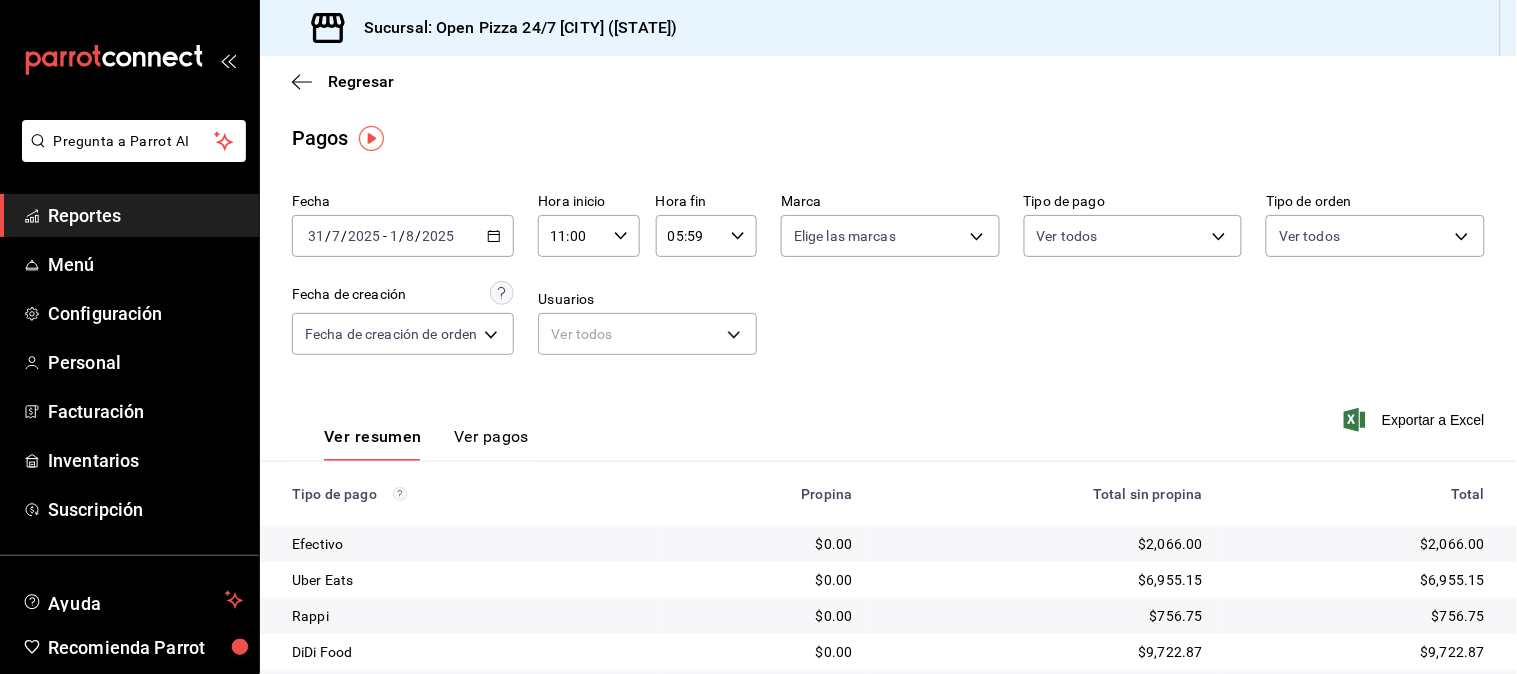 click on "00 01 02 03 04 05 06 07 08 09 10 11 12 13 14 15 16 17 18 19 20 21 22 23 00 01 02 03 04 05 06 07 08 09 10 11 12 13 14 15 16 17 18 19 20 21 22 23 24 25 26 27 28 29 30 31 32 33 34 35 36 37 38 39 40 41 42 43 44 45 46 47 48 49 50 51 52 53 54 55 56 57 58 59" at bounding box center (758, 340) 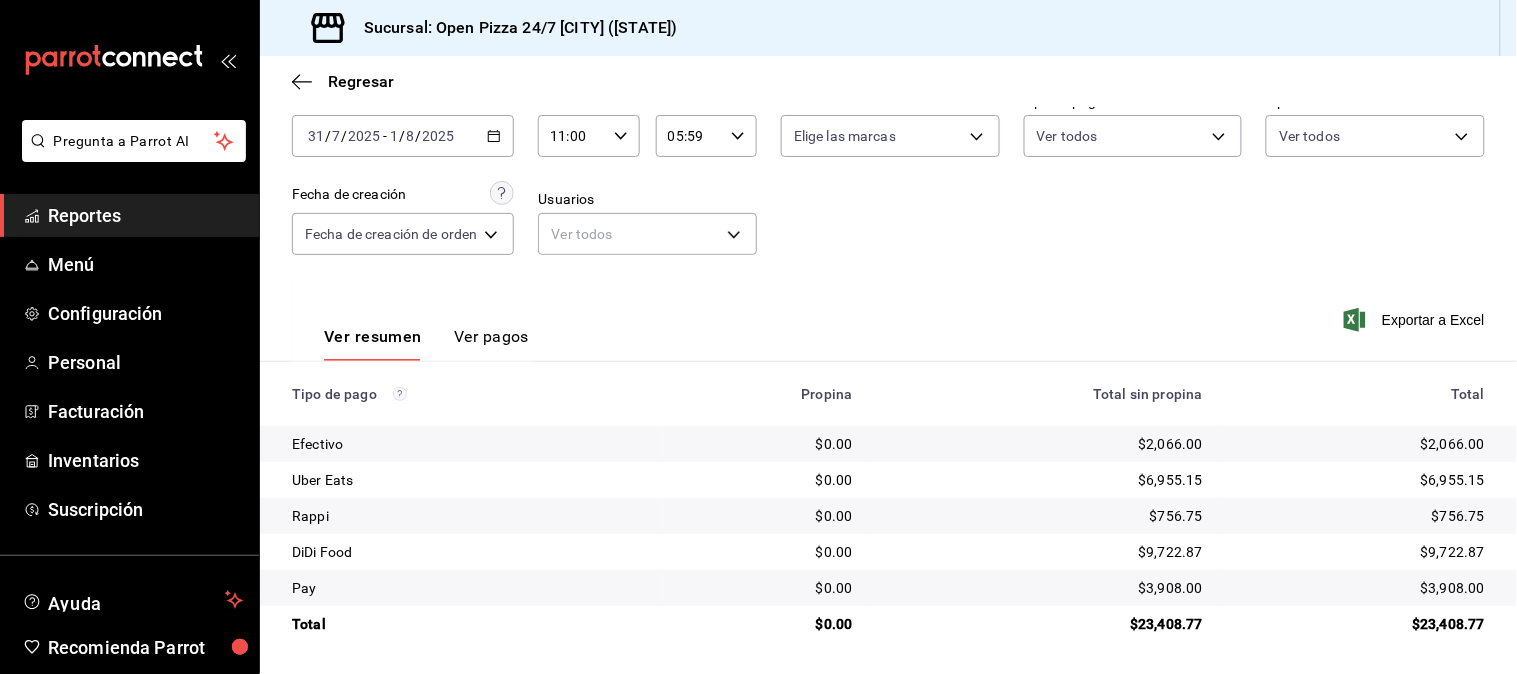 scroll, scrollTop: 101, scrollLeft: 0, axis: vertical 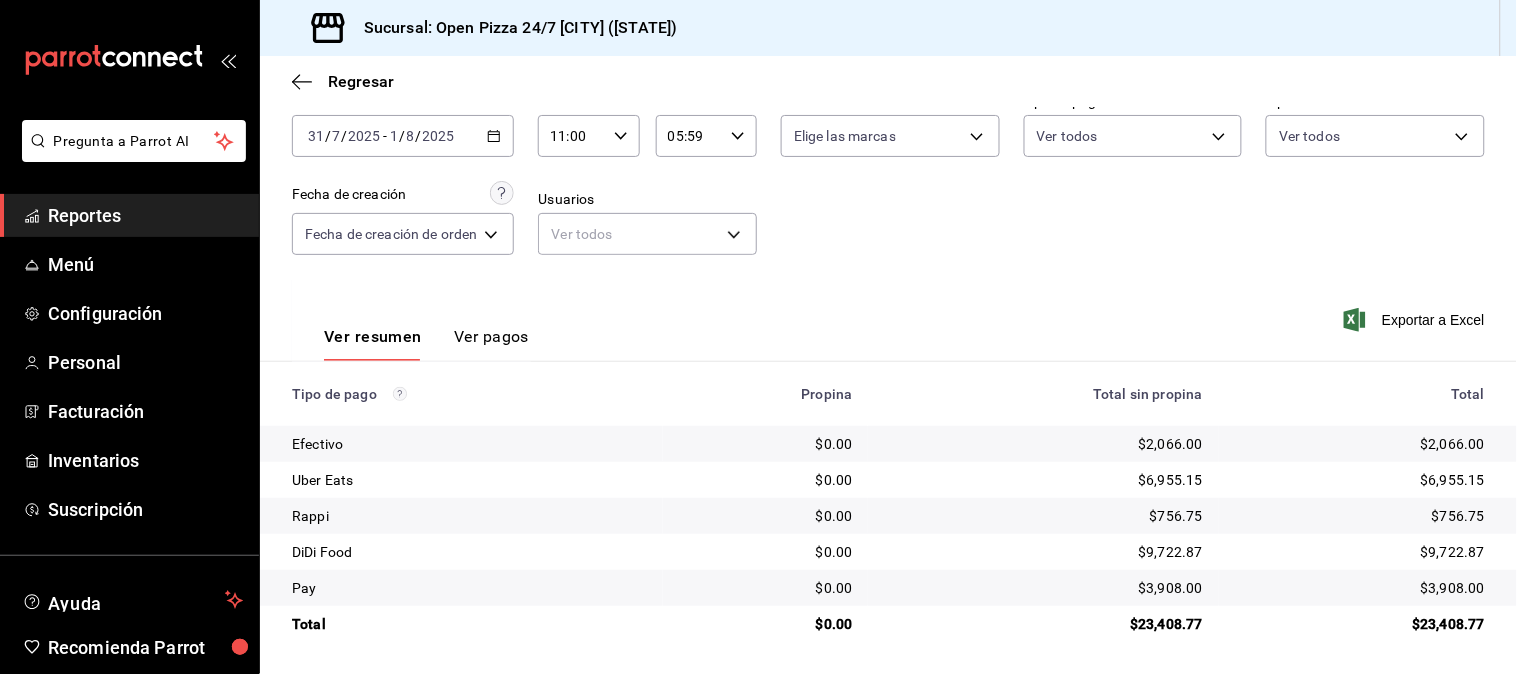 click 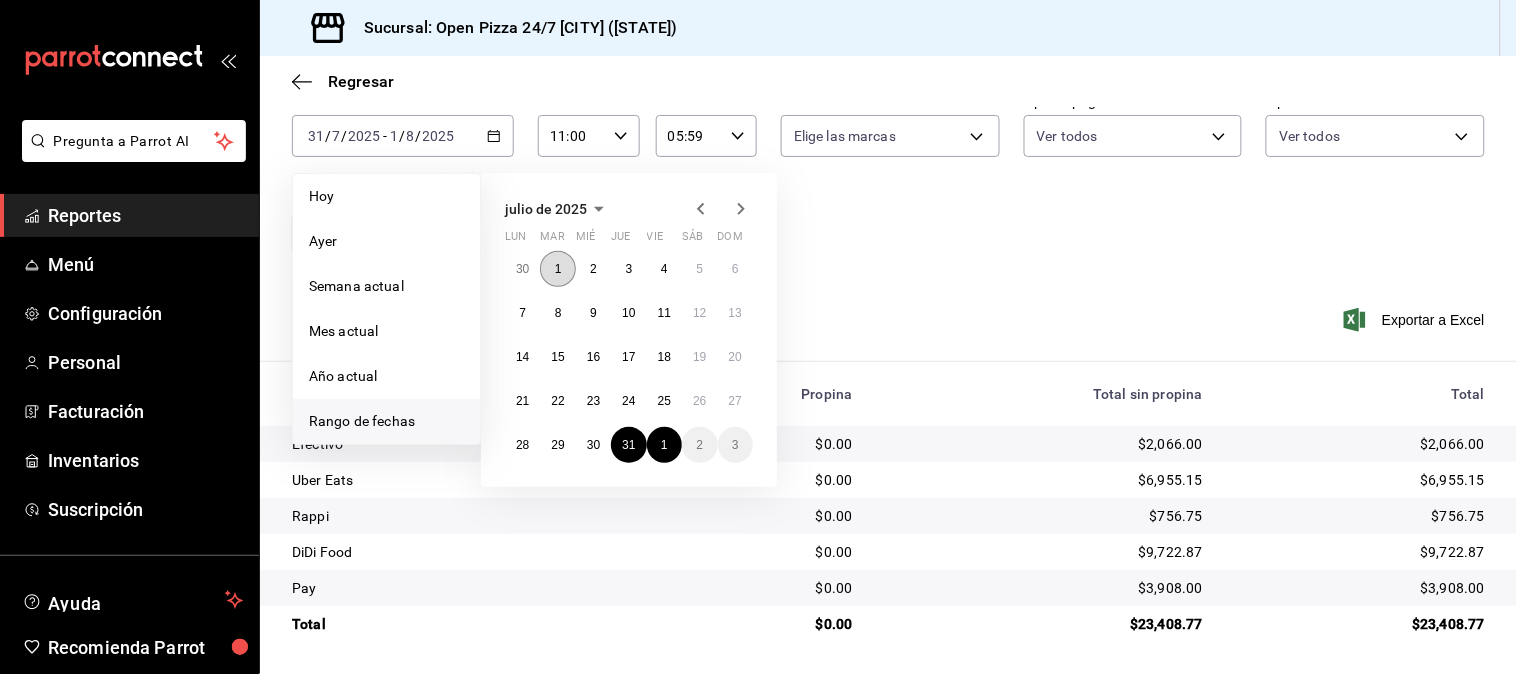 click on "1" at bounding box center (558, 269) 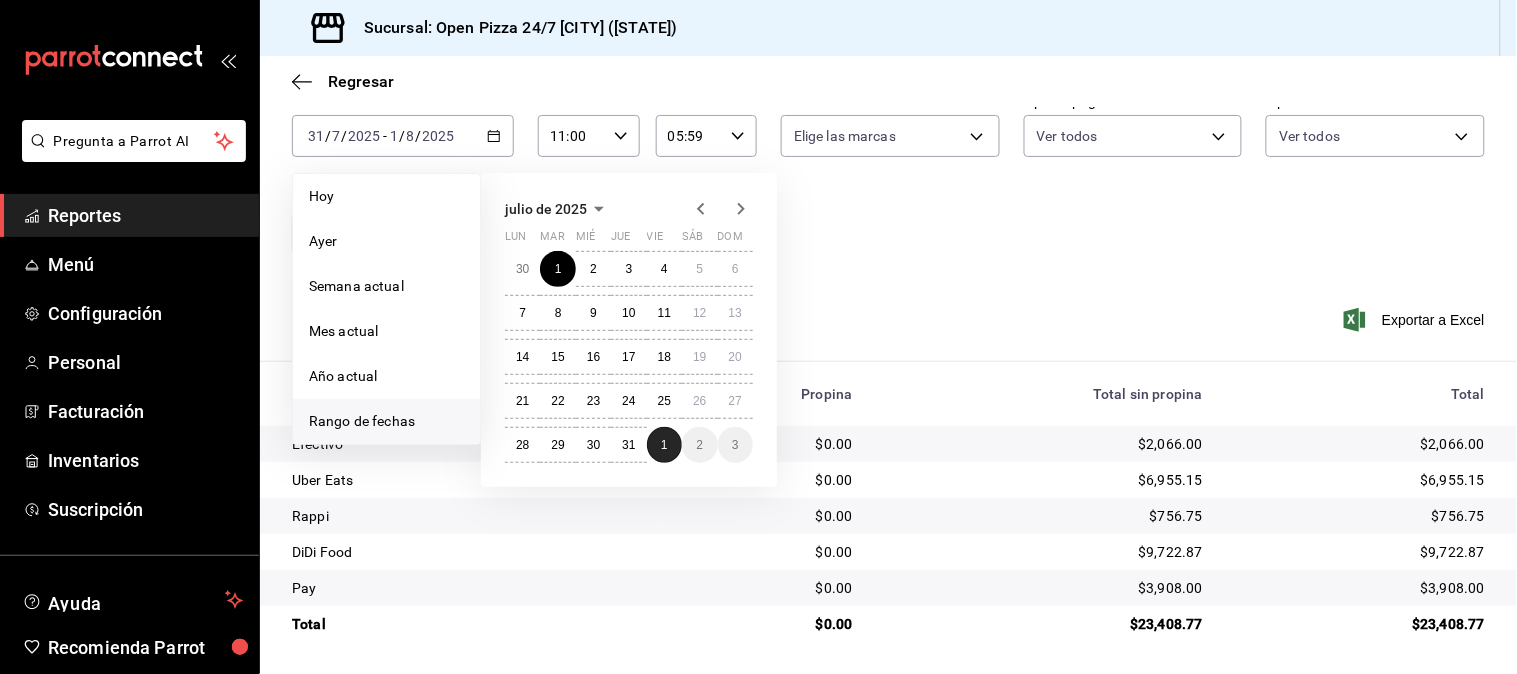 click on "1" at bounding box center [664, 445] 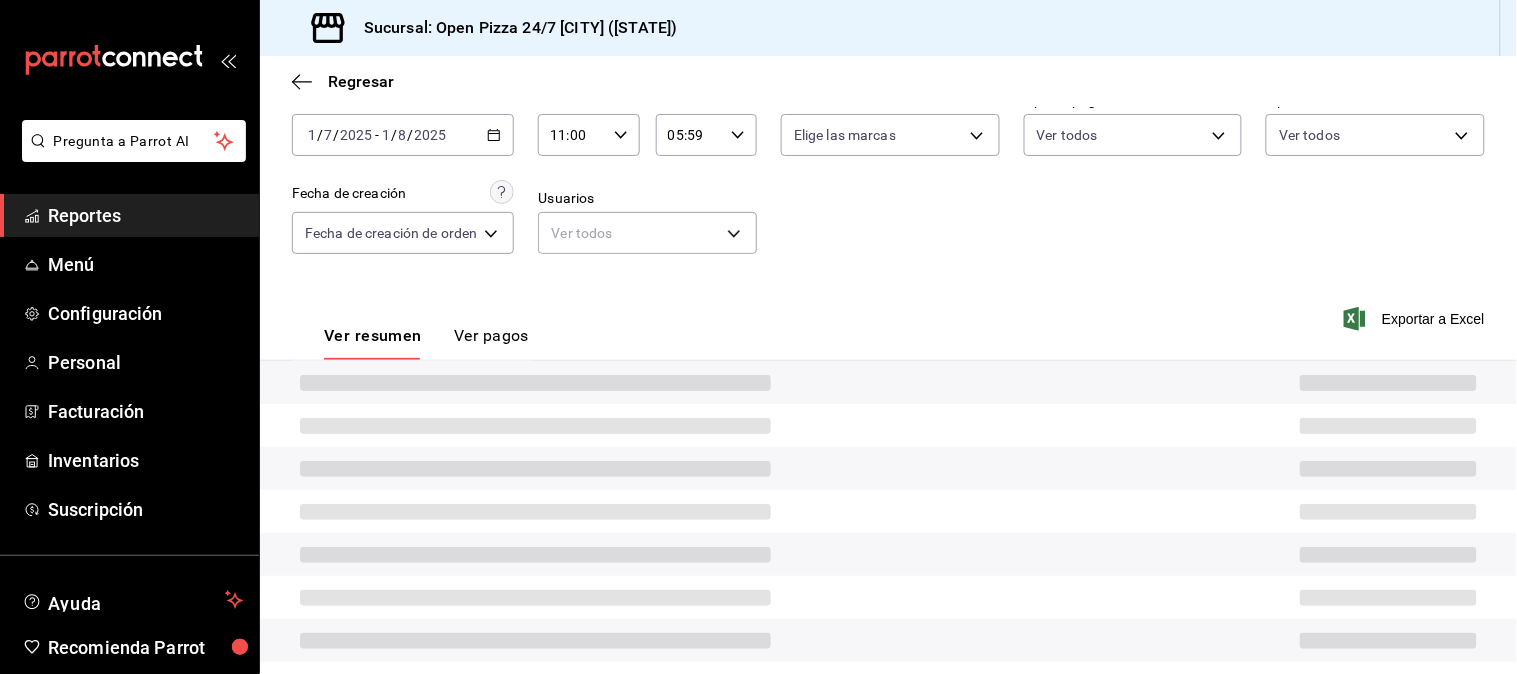 type on "00:00" 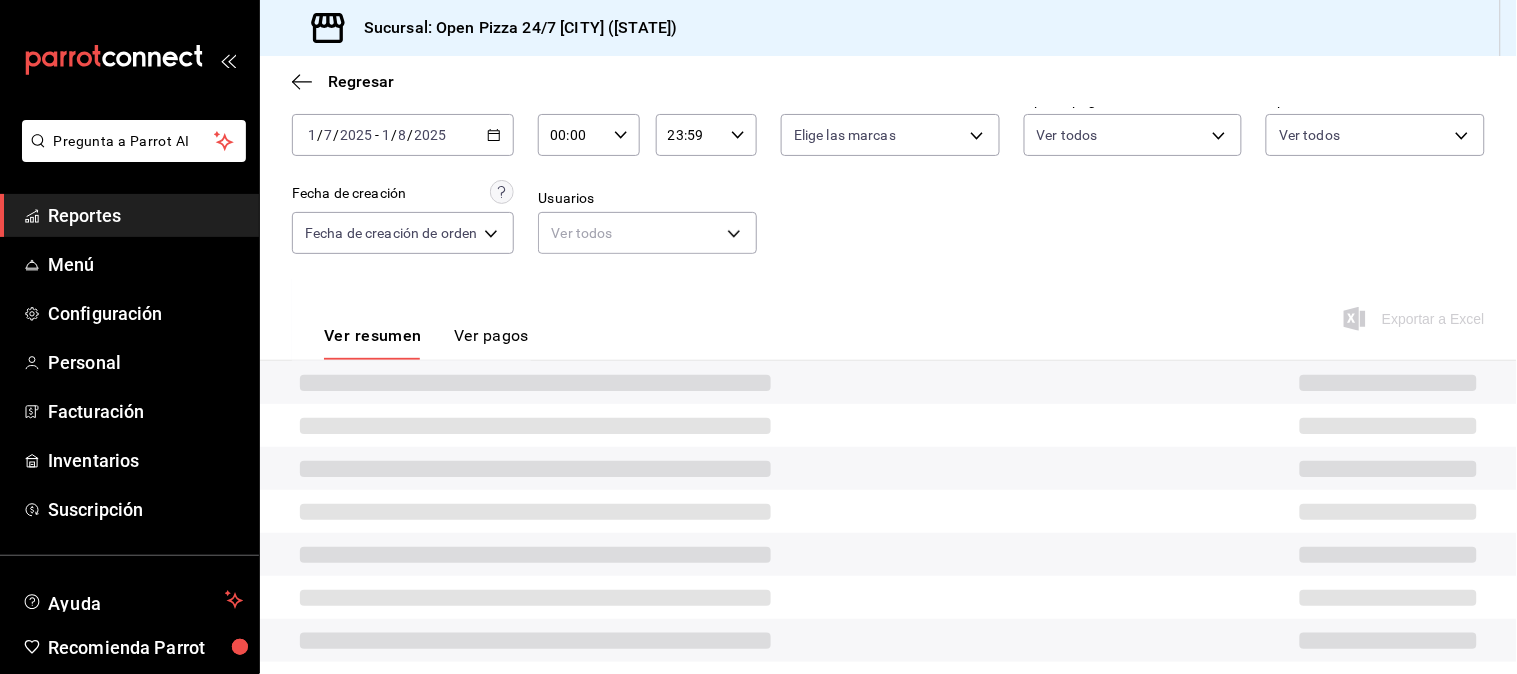 click on "Ver resumen Ver pagos Exportar a Excel" at bounding box center (888, 331) 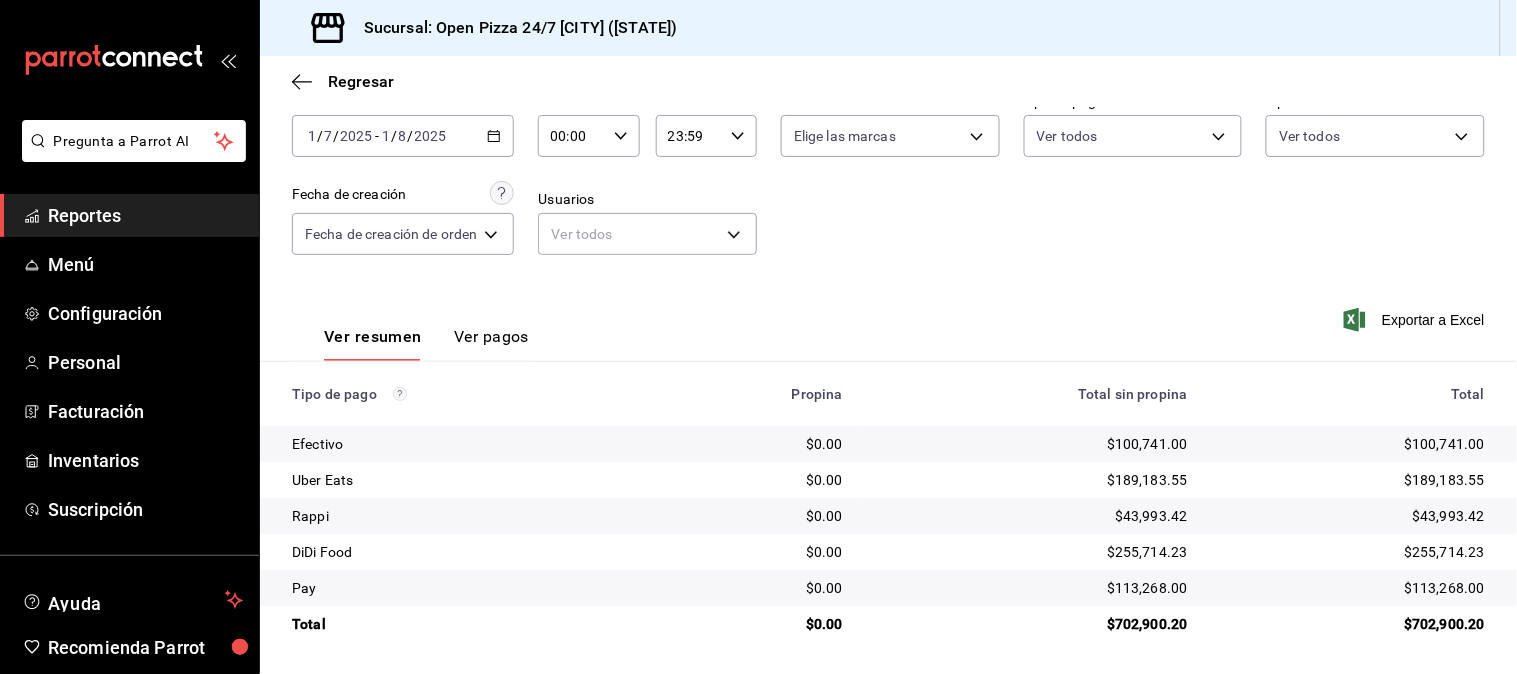 click on "00:00" at bounding box center [571, 136] 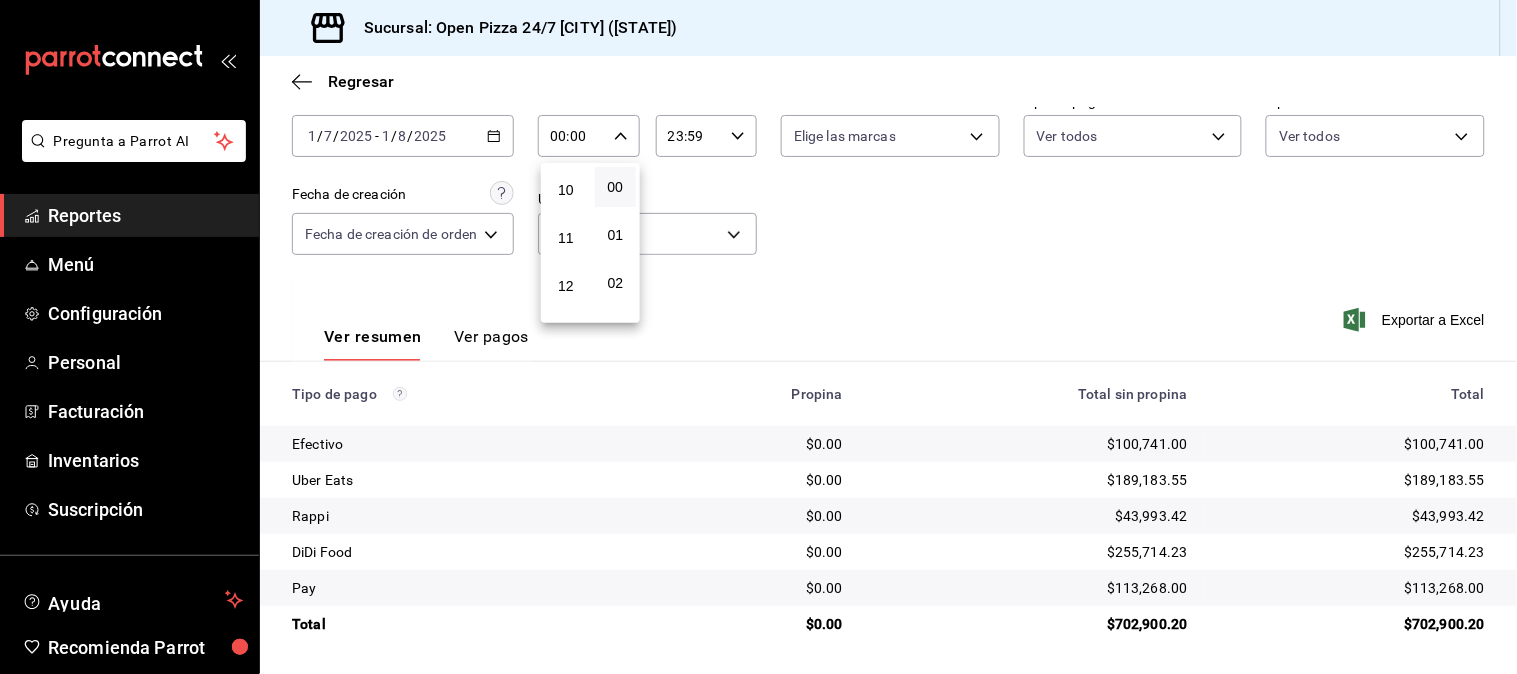 scroll, scrollTop: 444, scrollLeft: 0, axis: vertical 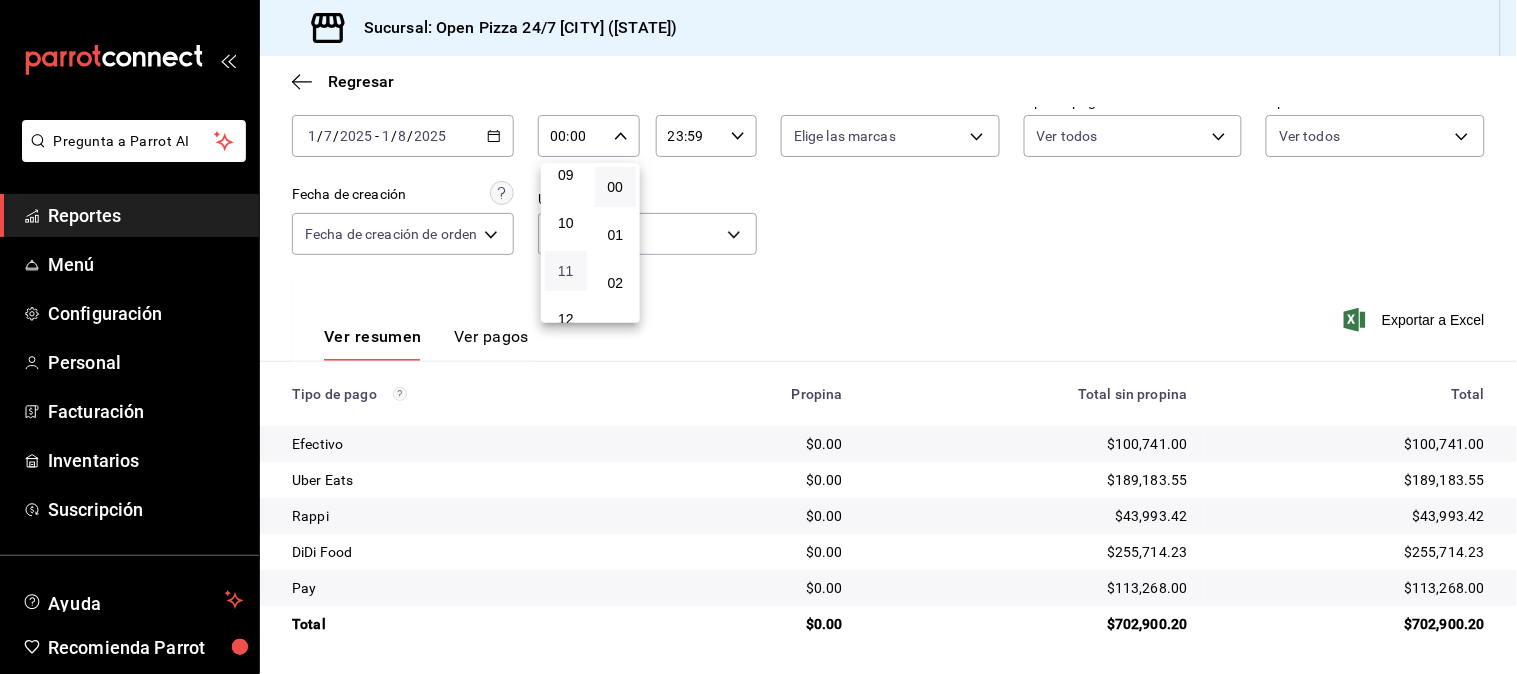 click on "11" at bounding box center [566, 271] 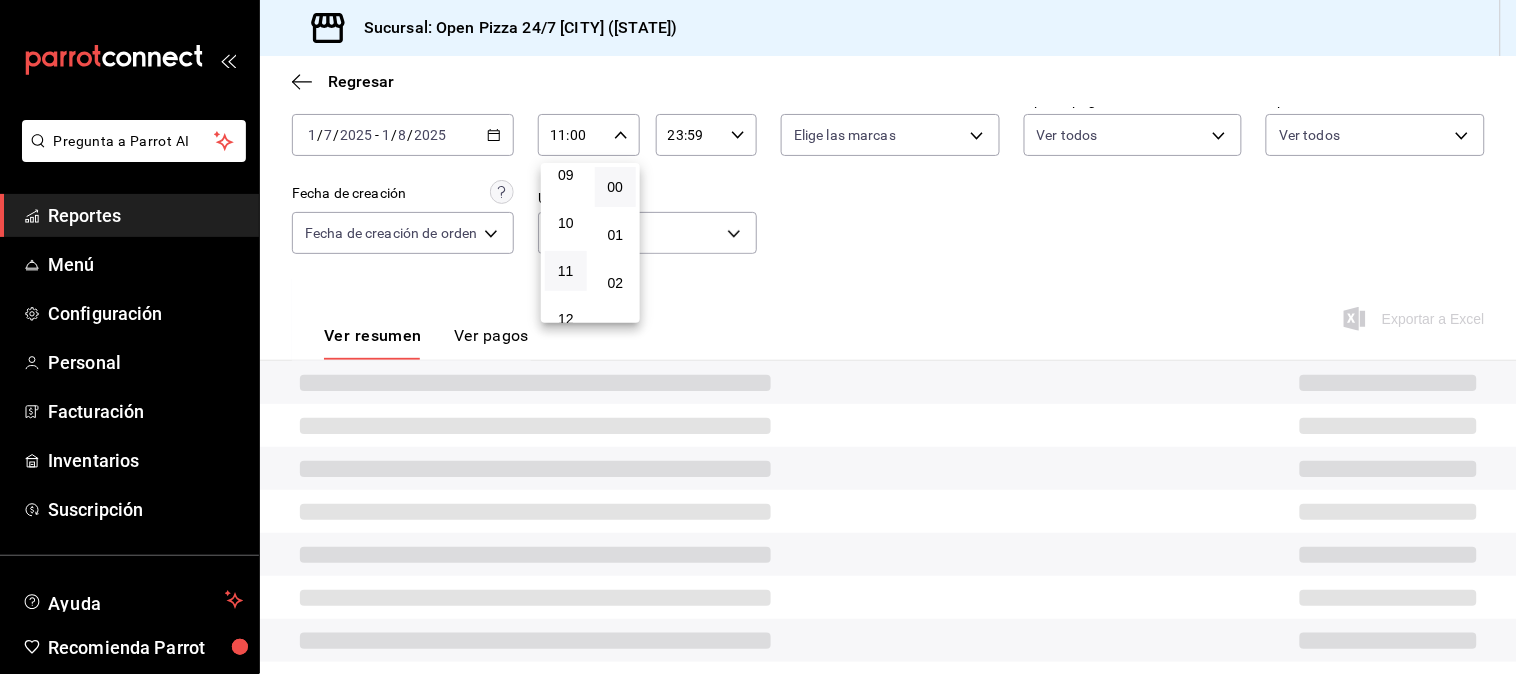 click at bounding box center [758, 337] 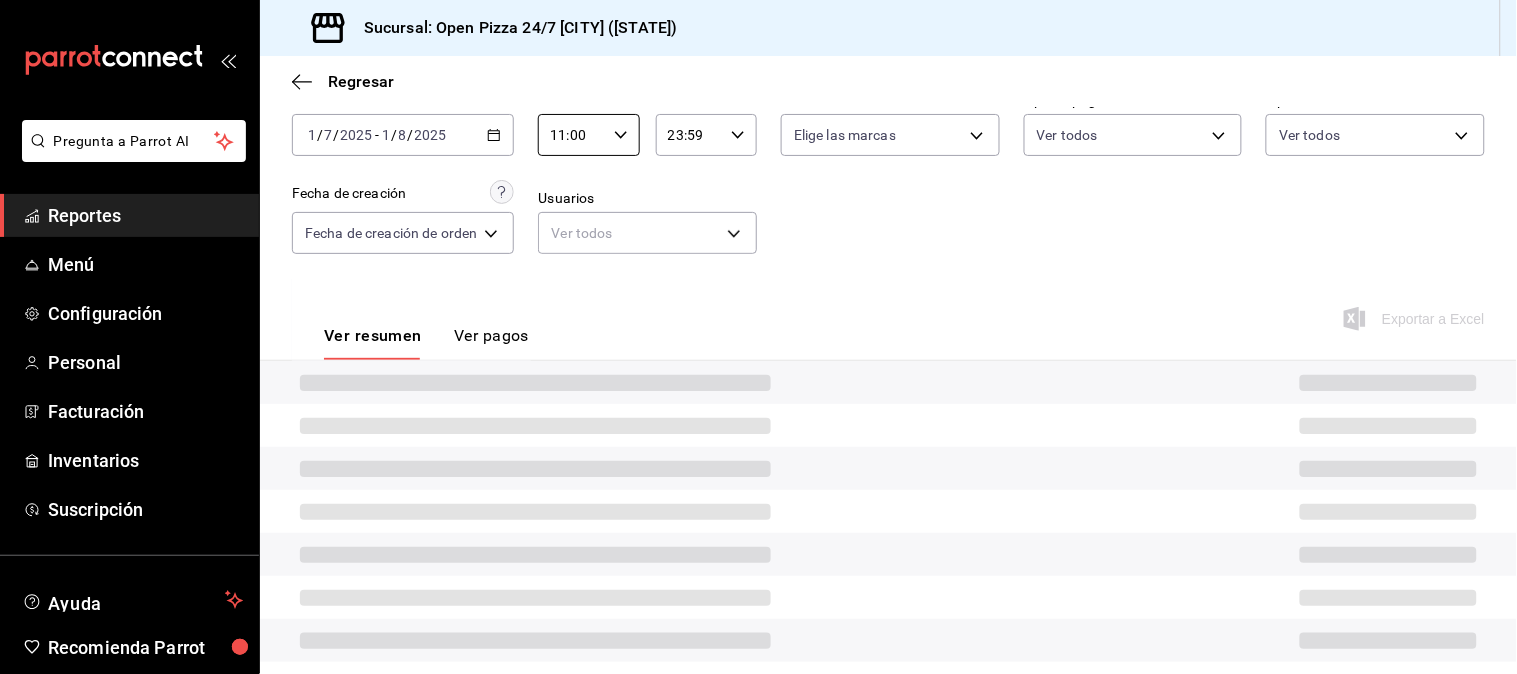 click on "00 01 02 03 04 05 06 07 08 09 10 11 12 13 14 15 16 17 18 19 20 21 22 23 00 01 02 03 04 05 06 07 08 09 10 11 12 13 14 15 16 17 18 19 20 21 22 23 24 25 26 27 28 29 30 31 32 33 34 35 36 37 38 39 40 41 42 43 44 45 46 47 48 49 50 51 52 53 54 55 56 57 58 59" at bounding box center (758, 340) 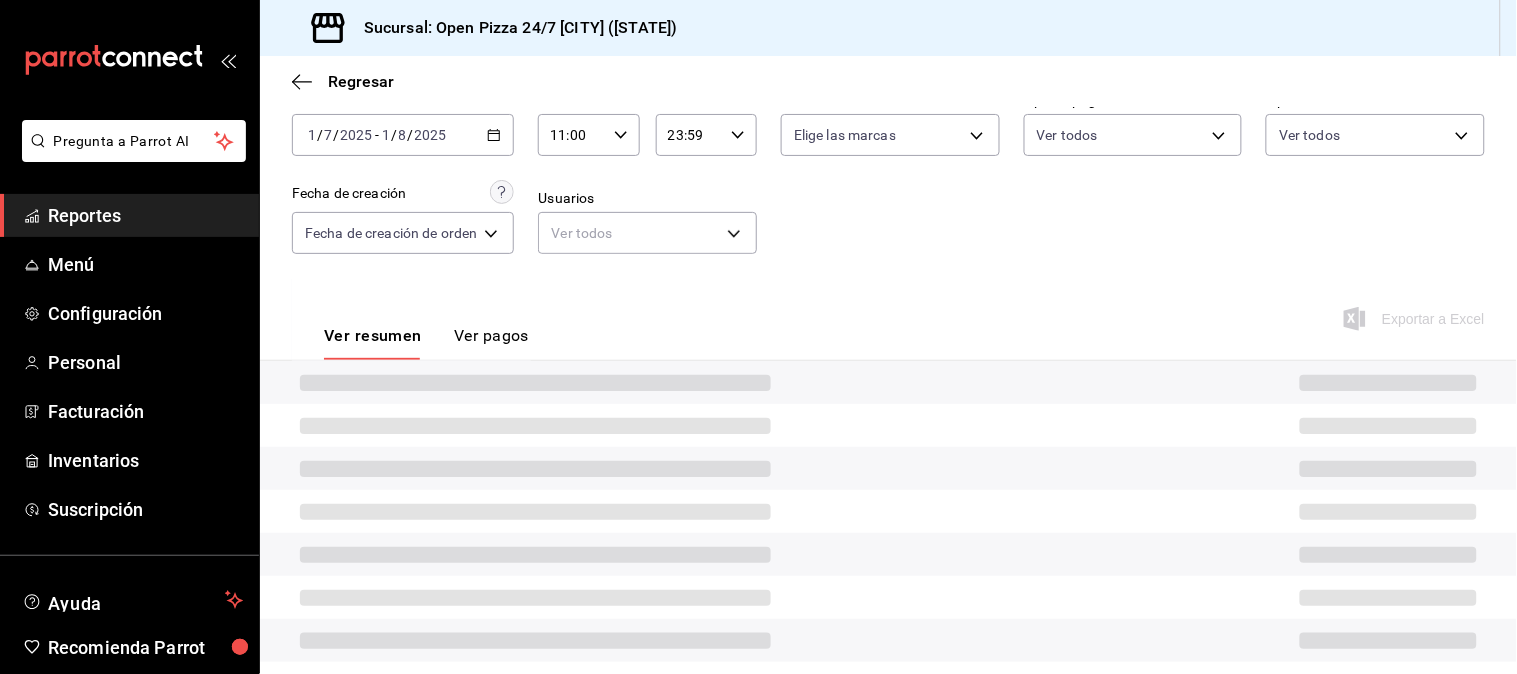 click on "Fecha [DATE] [DATE] - [DATE] [DATE] Hora inicio [TIME] Hora inicio Hora fin [TIME] Hora fin Marca Elige las marcas Tipo de pago Ver todos Tipo de orden Ver todos Fecha de creación   Fecha de creación de orden ORDER Usuarios Ver todos null" at bounding box center (888, 181) 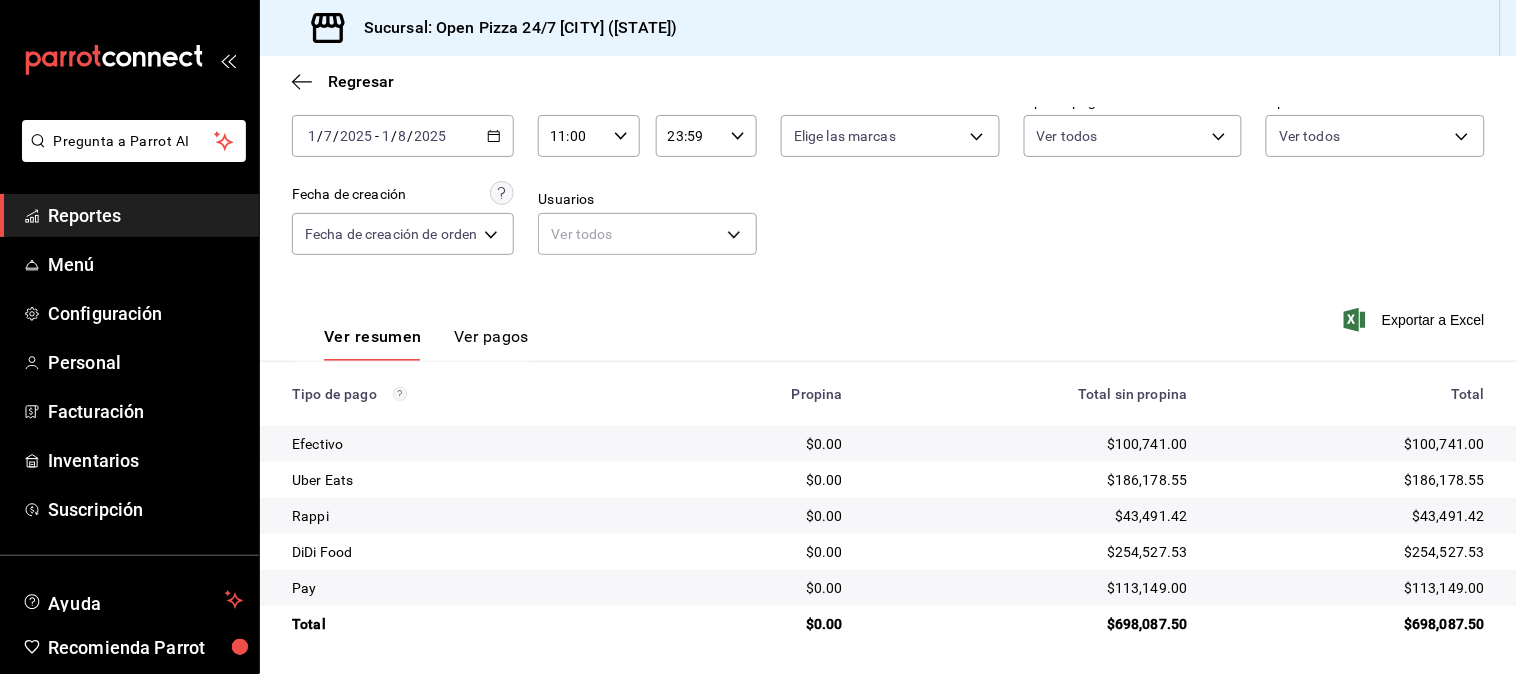 click on "23:59" at bounding box center [689, 136] 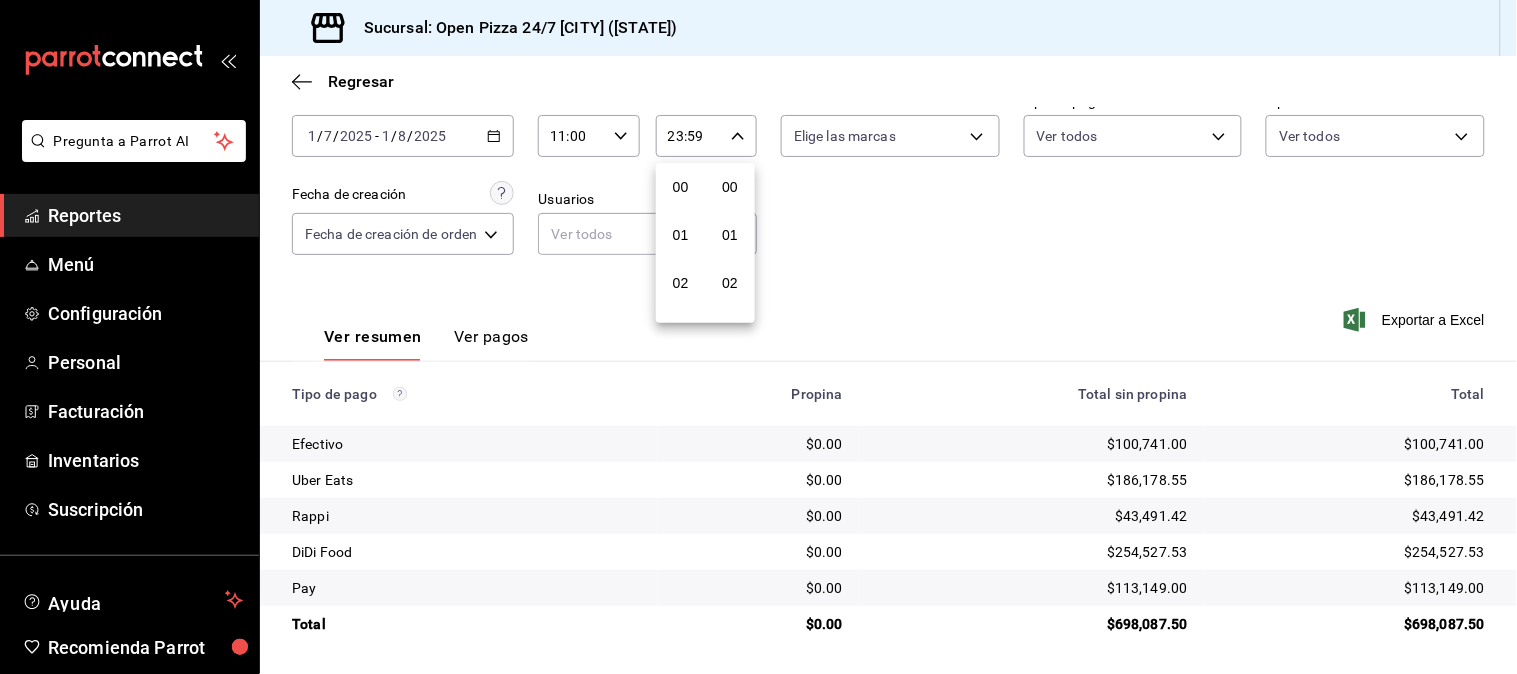 scroll, scrollTop: 981, scrollLeft: 0, axis: vertical 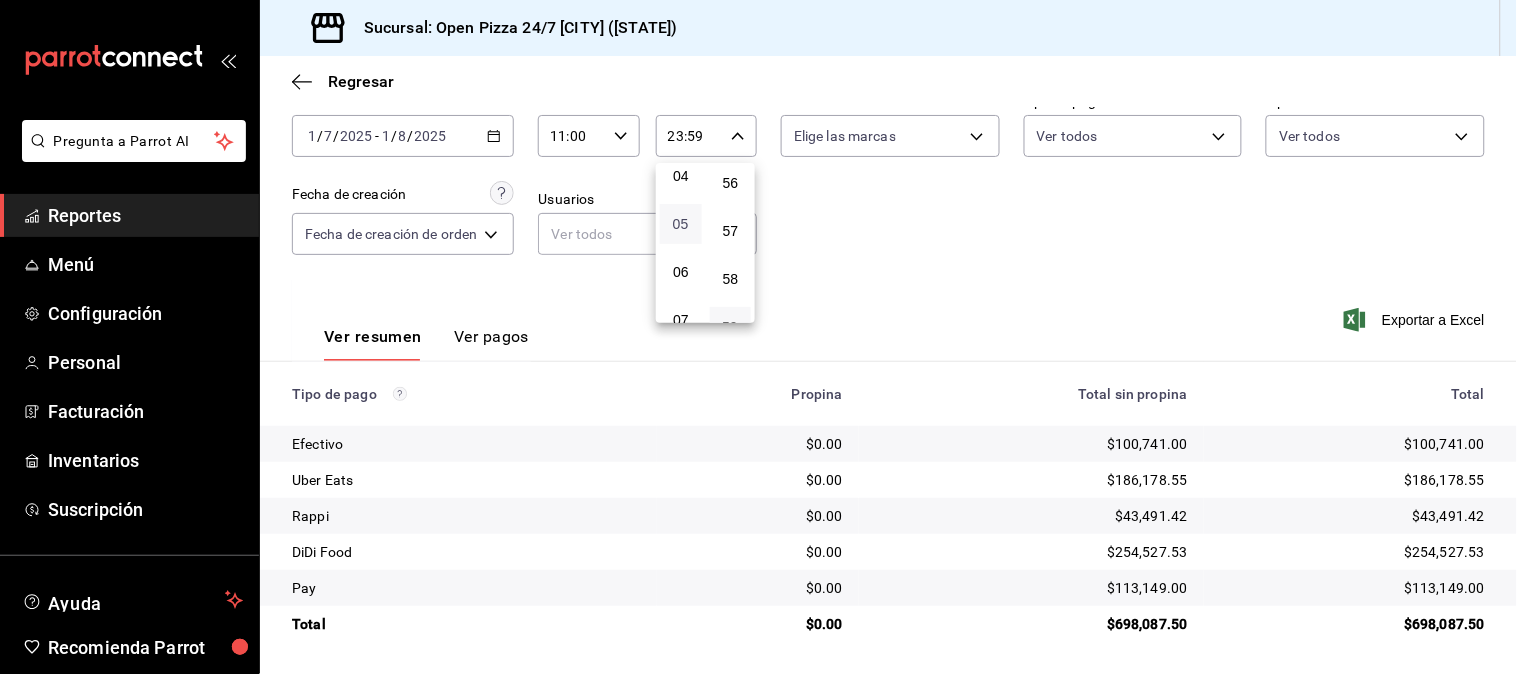click on "05" at bounding box center [681, 224] 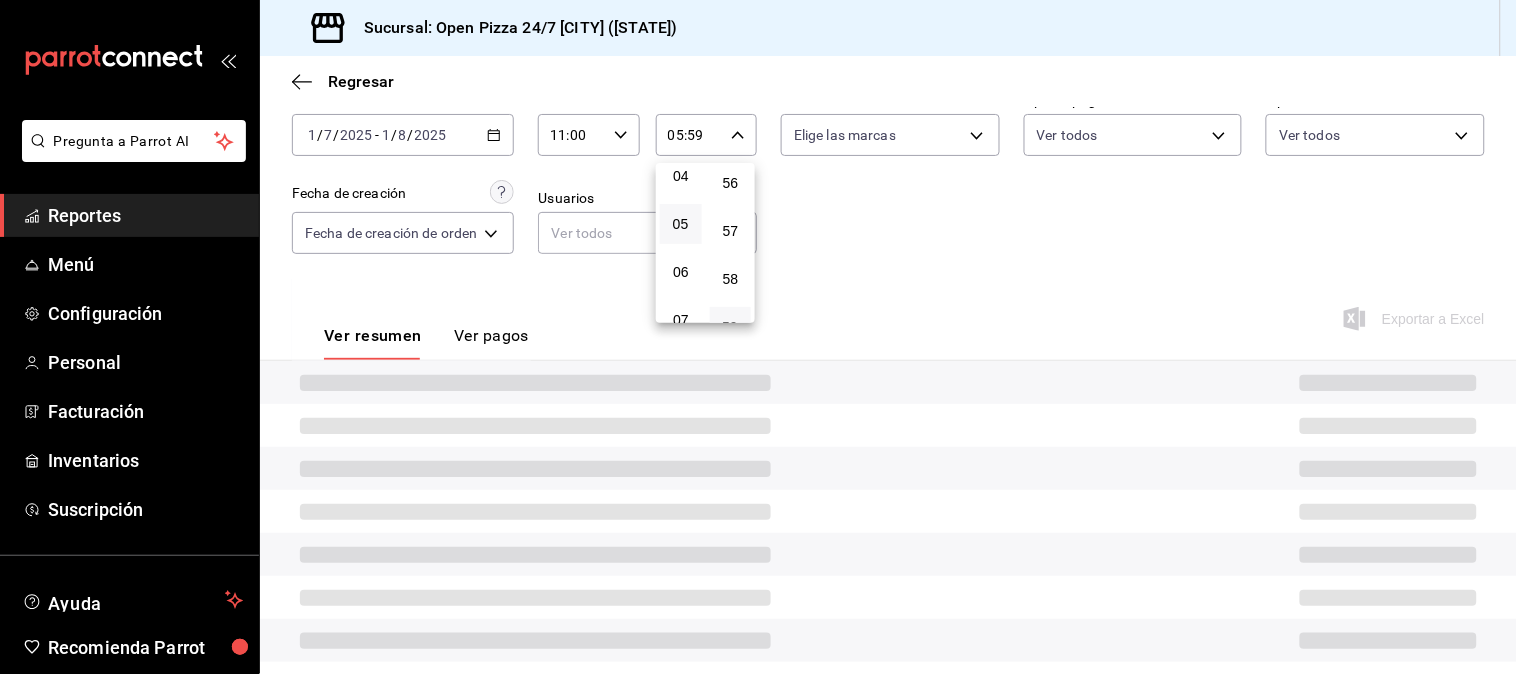 click at bounding box center (758, 337) 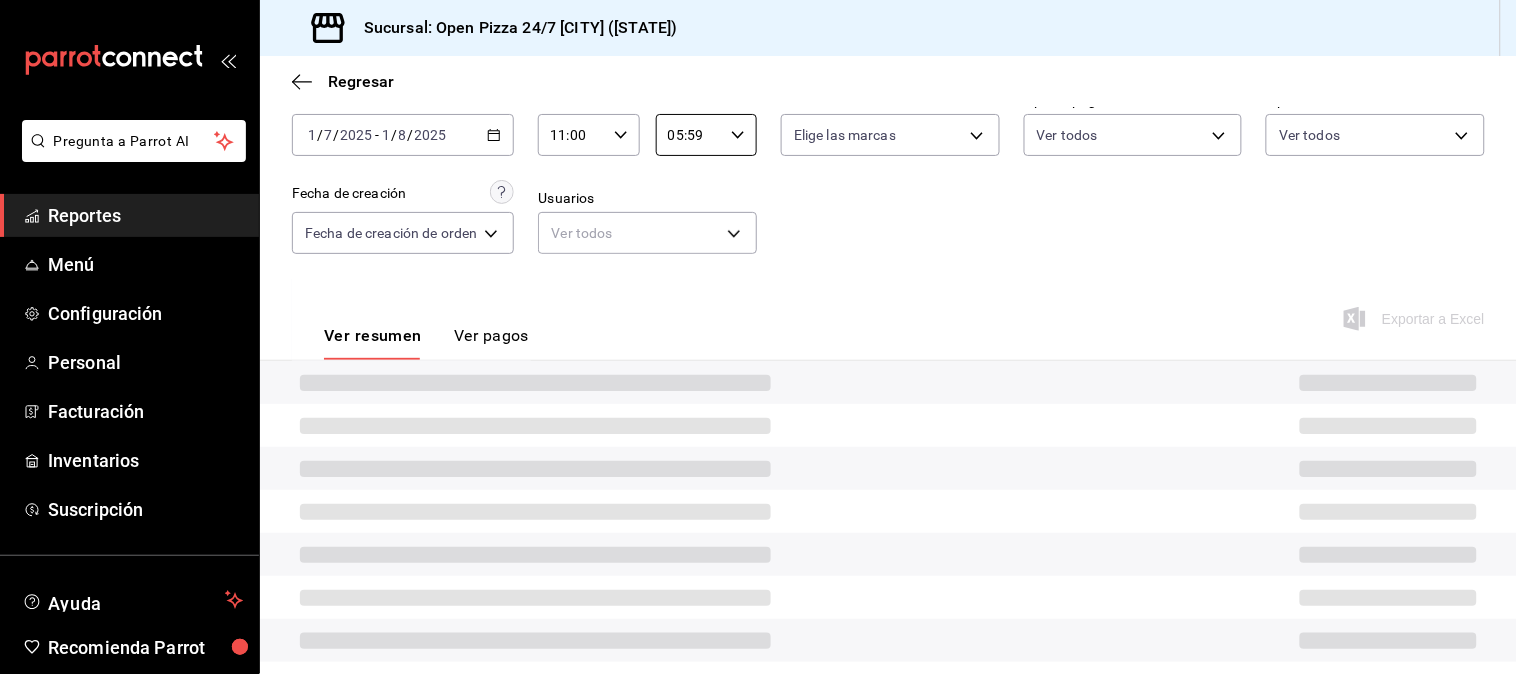 click on "00 01 02 03 04 05 06 07 08 09 10 11 12 13 14 15 16 17 18 19 20 21 22 23 00 01 02 03 04 05 06 07 08 09 10 11 12 13 14 15 16 17 18 19 20 21 22 23 24 25 26 27 28 29 30 31 32 33 34 35 36 37 38 39 40 41 42 43 44 45 46 47 48 49 50 51 52 53 54 55 56 57 58 59" at bounding box center (758, 340) 